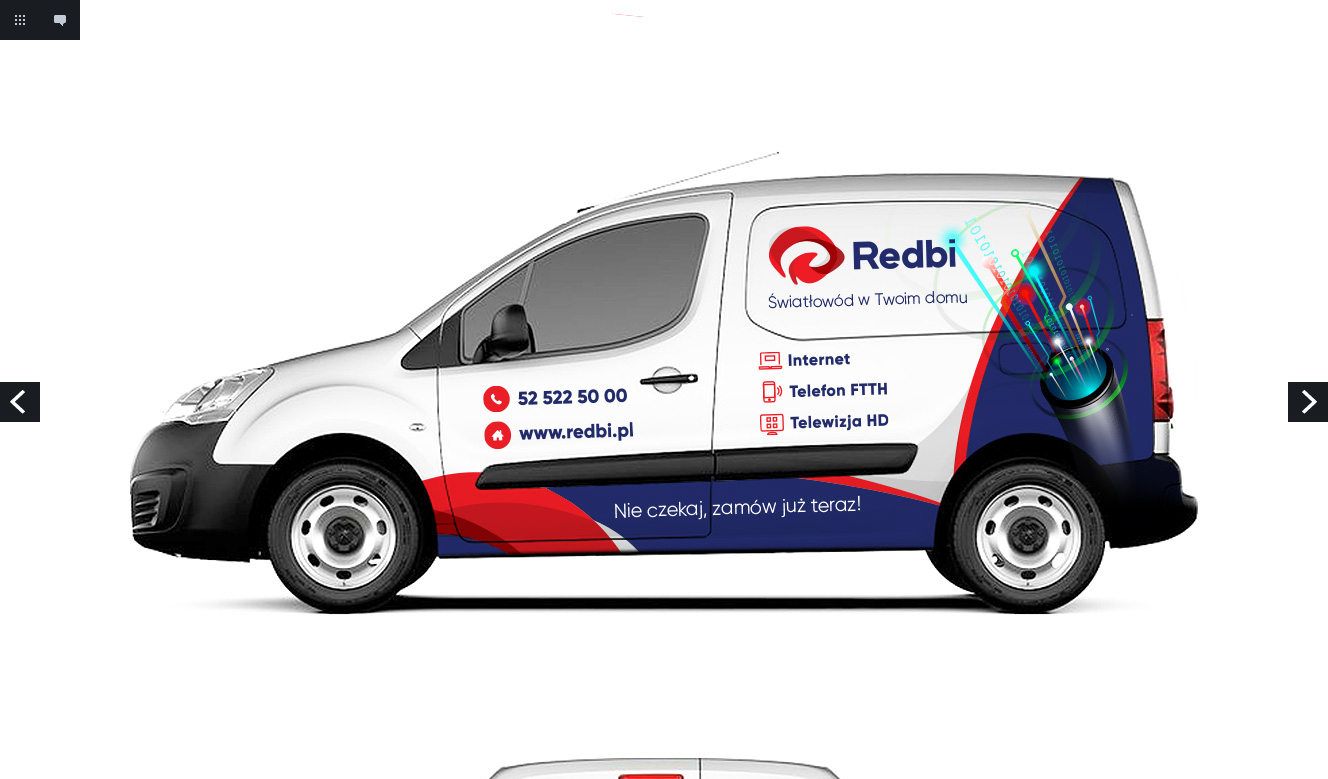 scroll, scrollTop: 0, scrollLeft: 0, axis: both 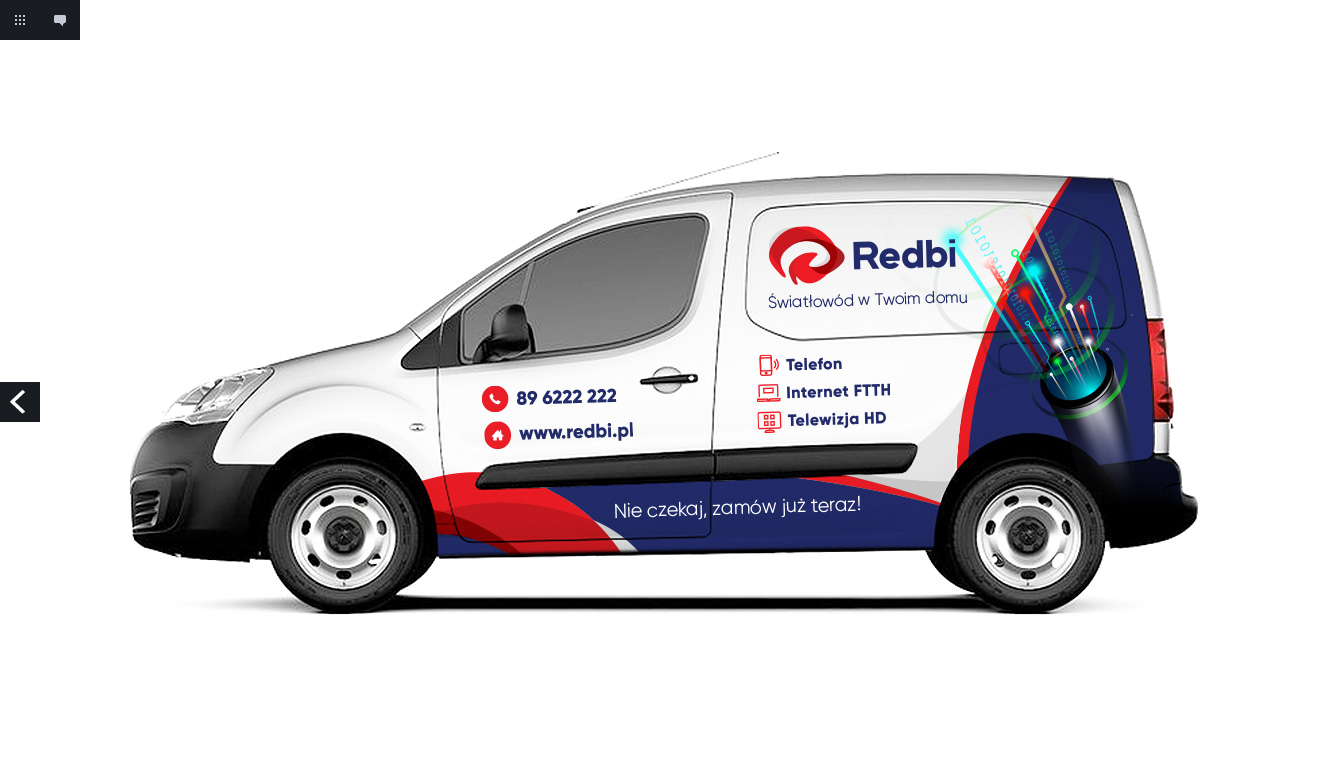 click on "Previous" at bounding box center [20, 402] 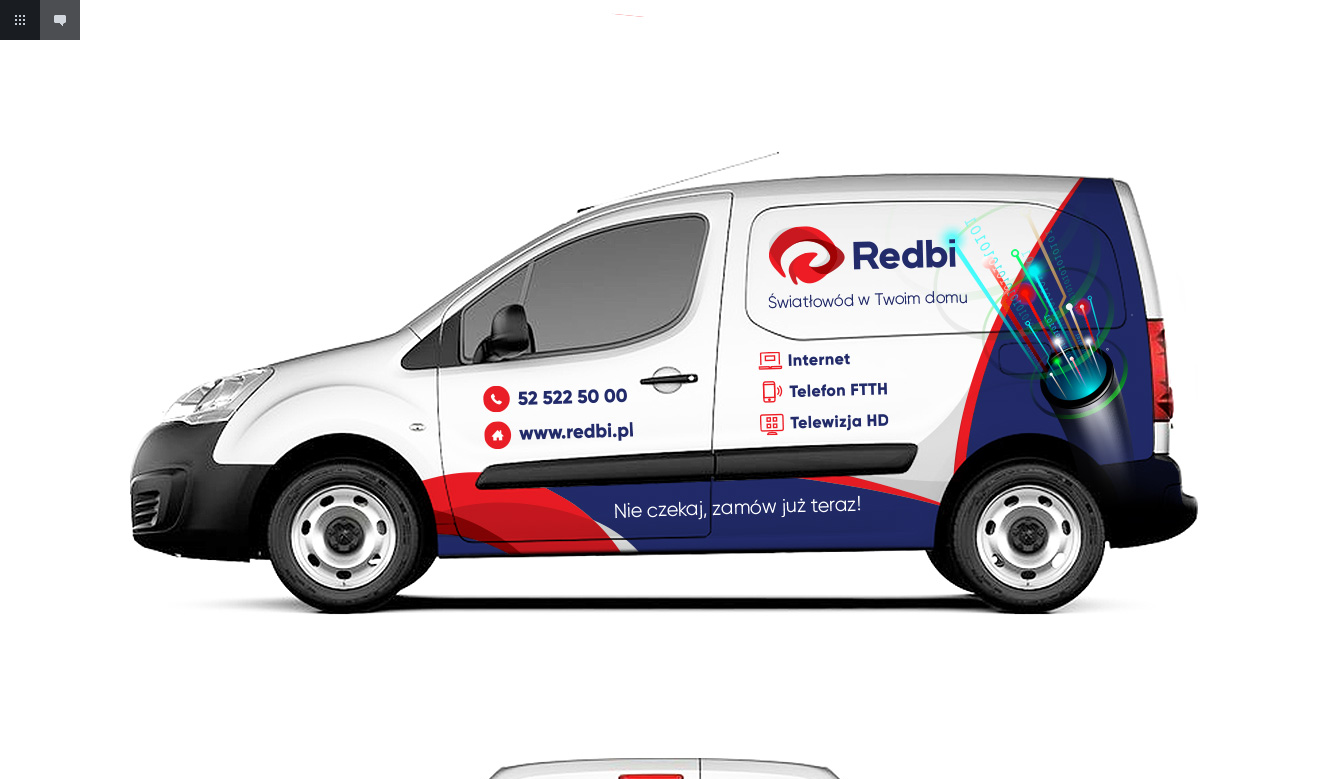 scroll, scrollTop: 0, scrollLeft: 0, axis: both 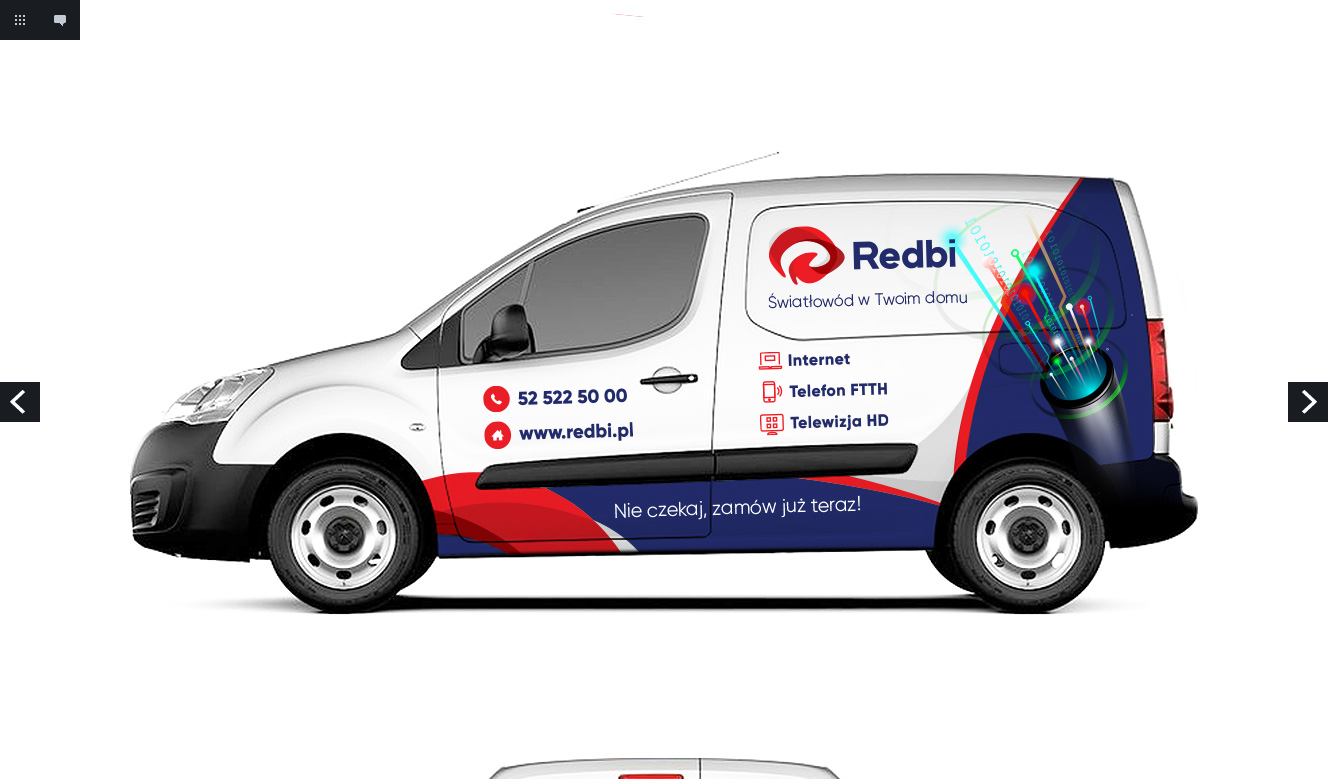 click on "Previous" at bounding box center [20, 402] 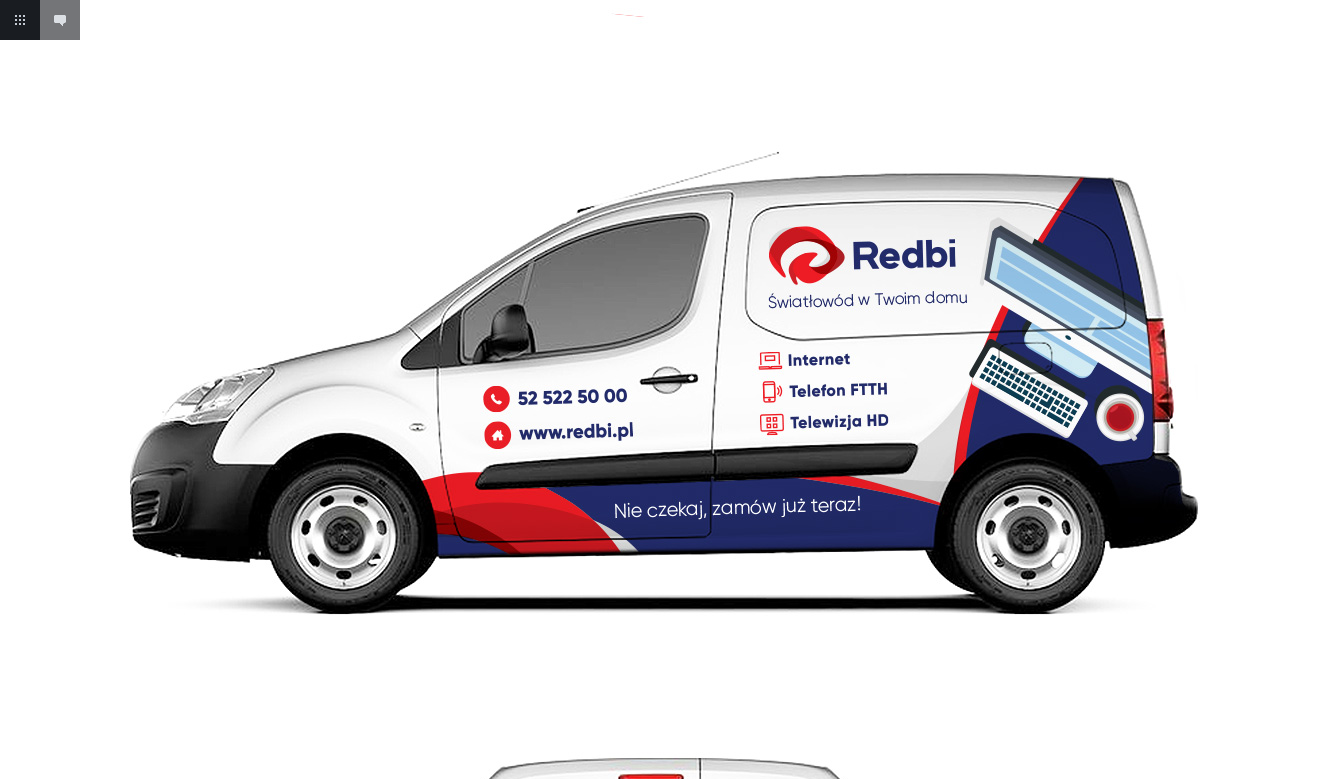scroll, scrollTop: 0, scrollLeft: 0, axis: both 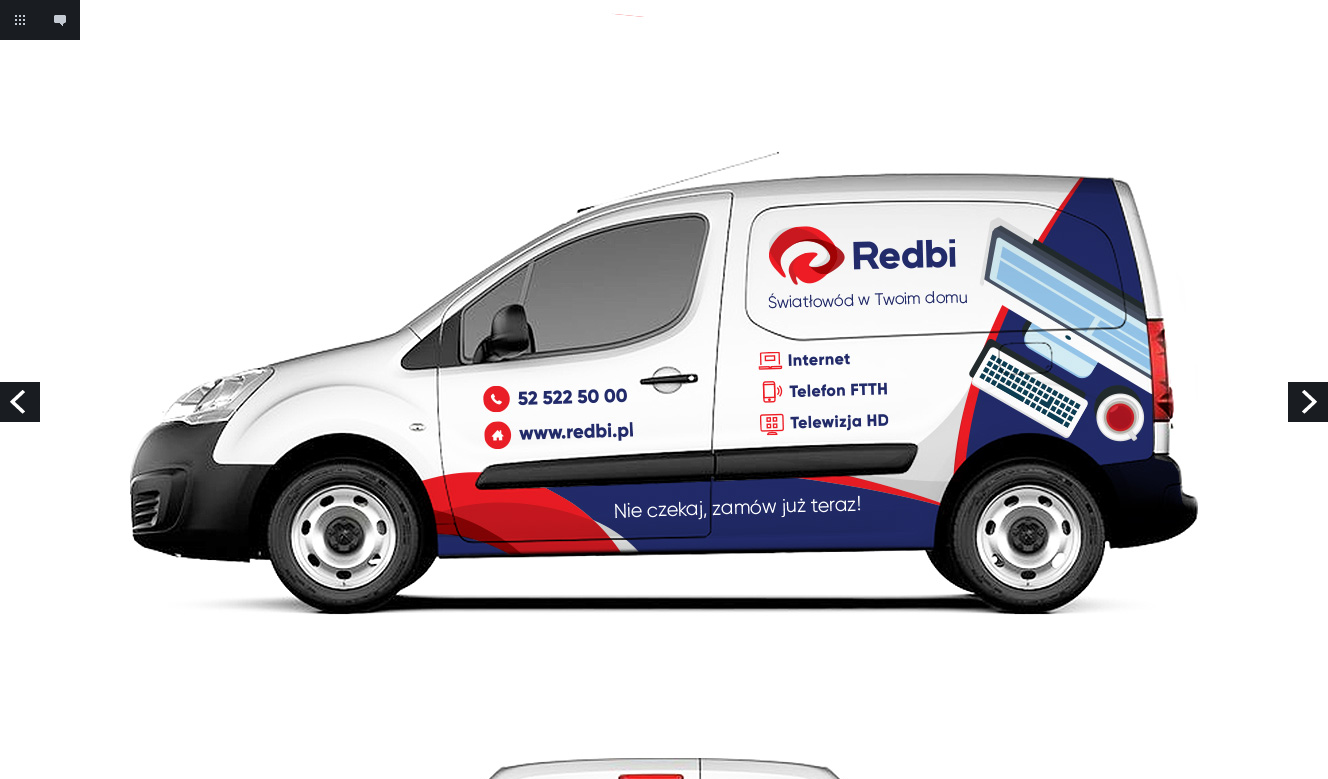 click on "Previous" at bounding box center (20, 402) 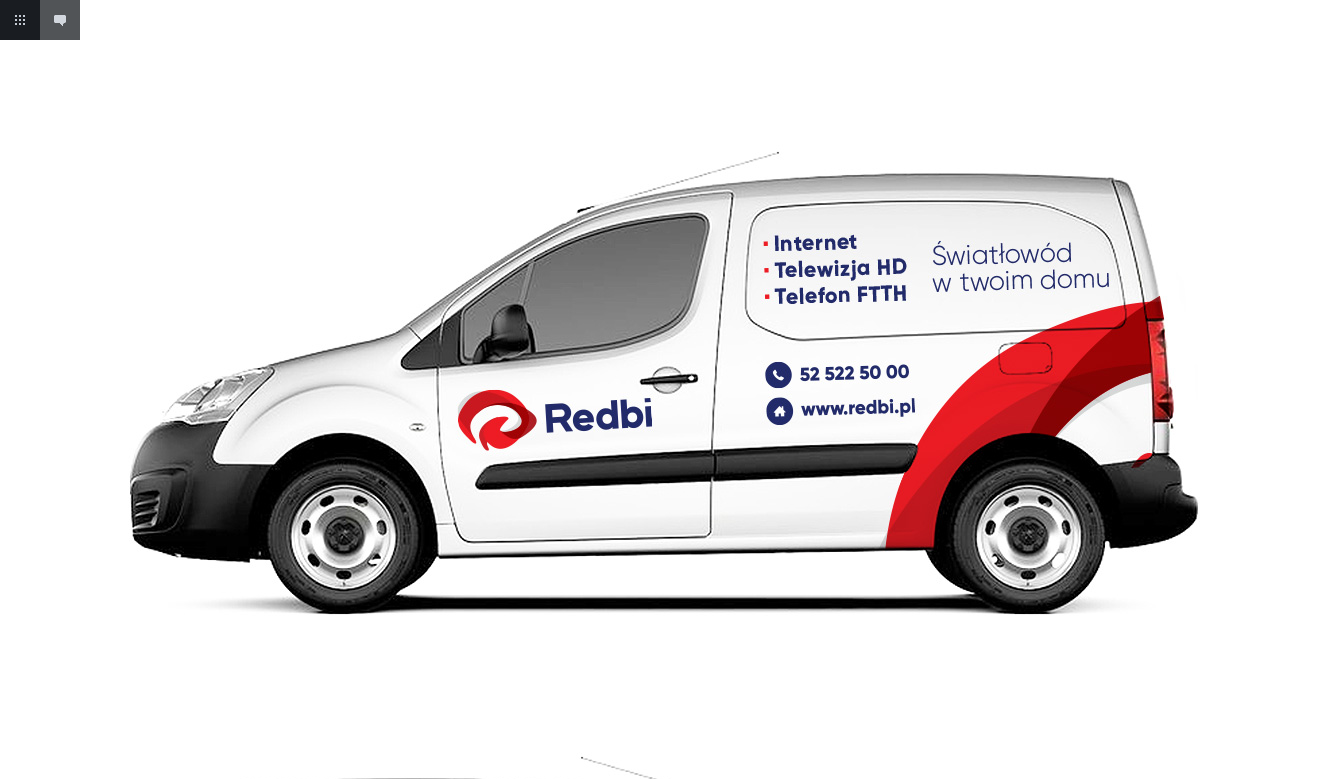 scroll, scrollTop: 0, scrollLeft: 0, axis: both 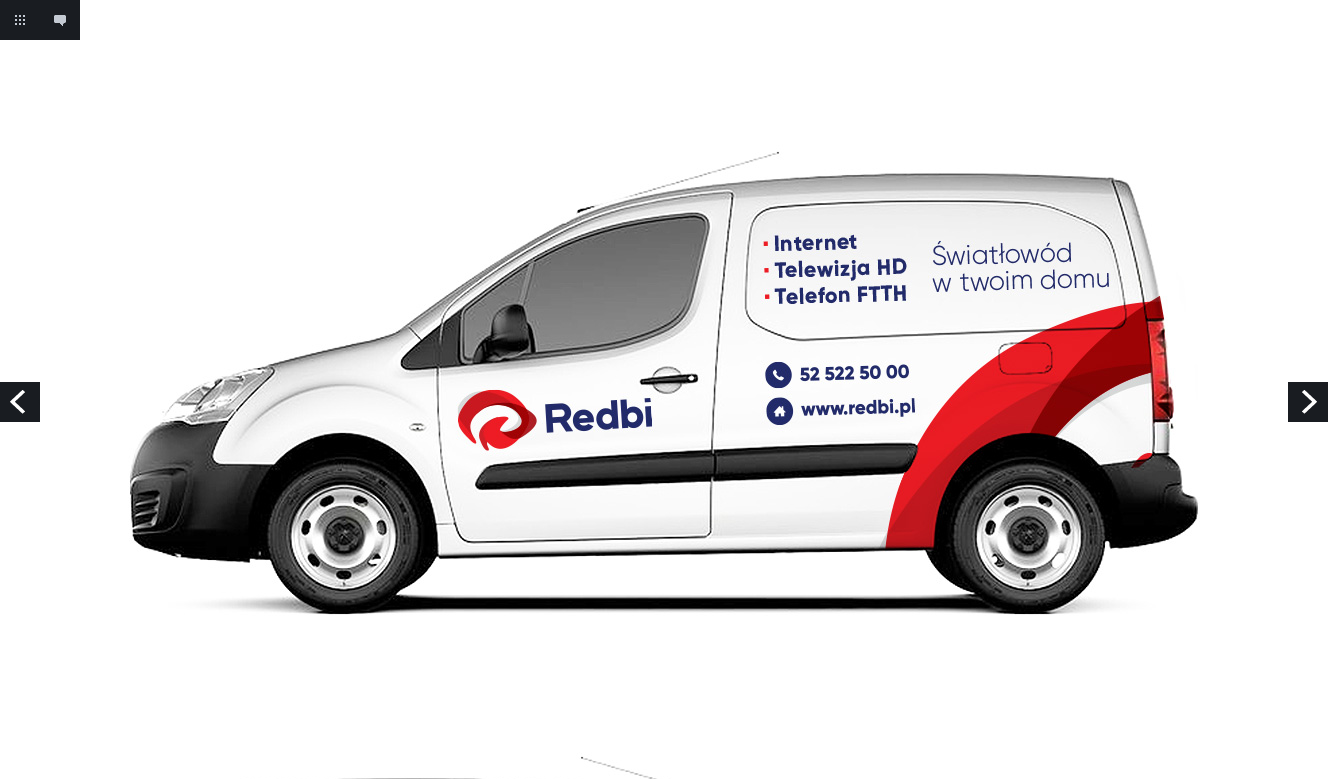 click on "Previous" at bounding box center (20, 402) 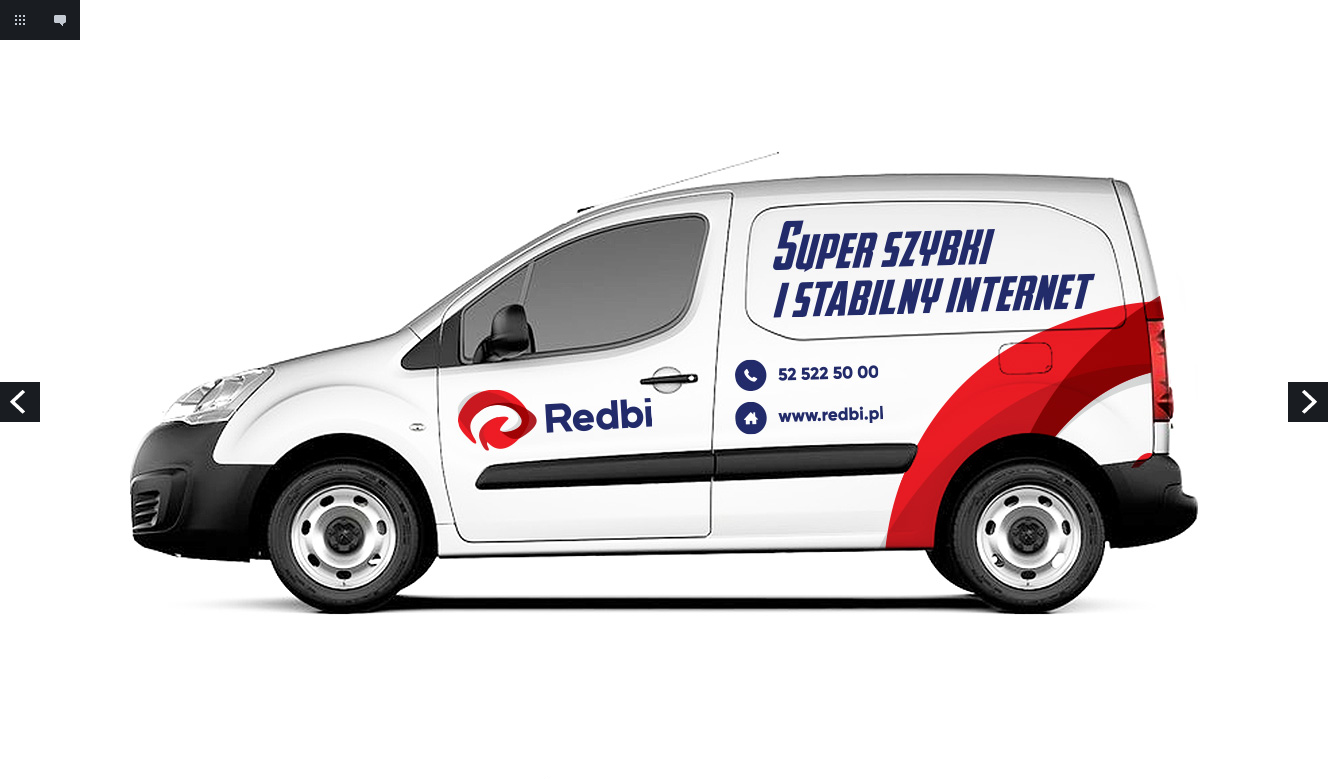 scroll, scrollTop: 0, scrollLeft: 0, axis: both 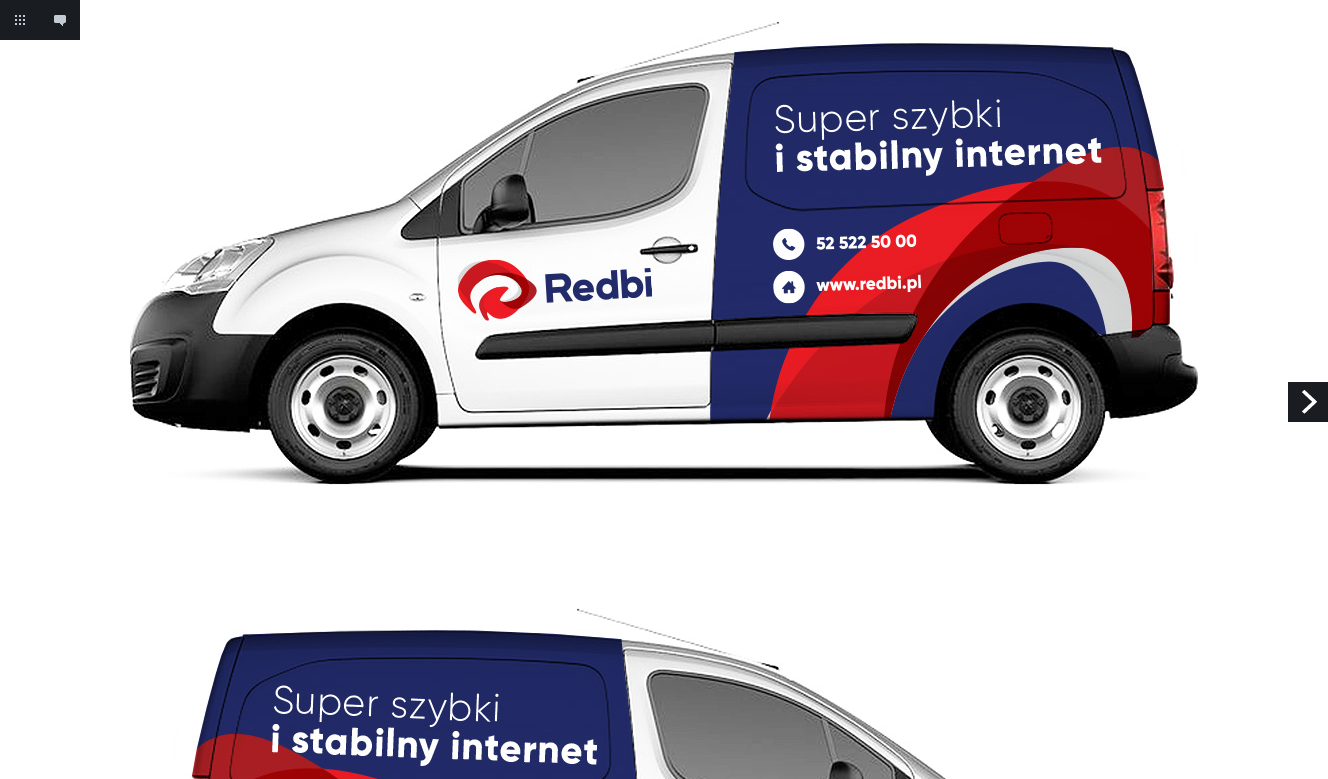 click on "Next" at bounding box center (1308, 402) 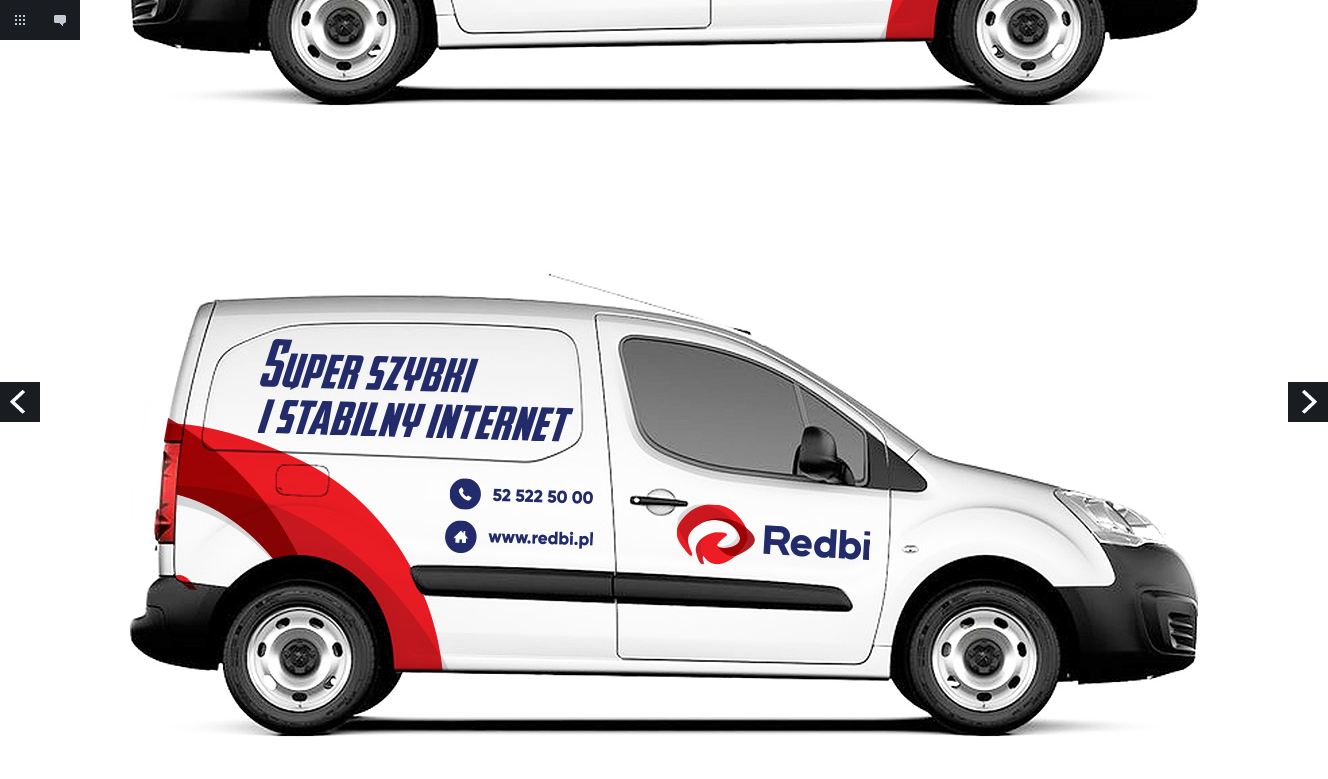 scroll, scrollTop: 513, scrollLeft: 0, axis: vertical 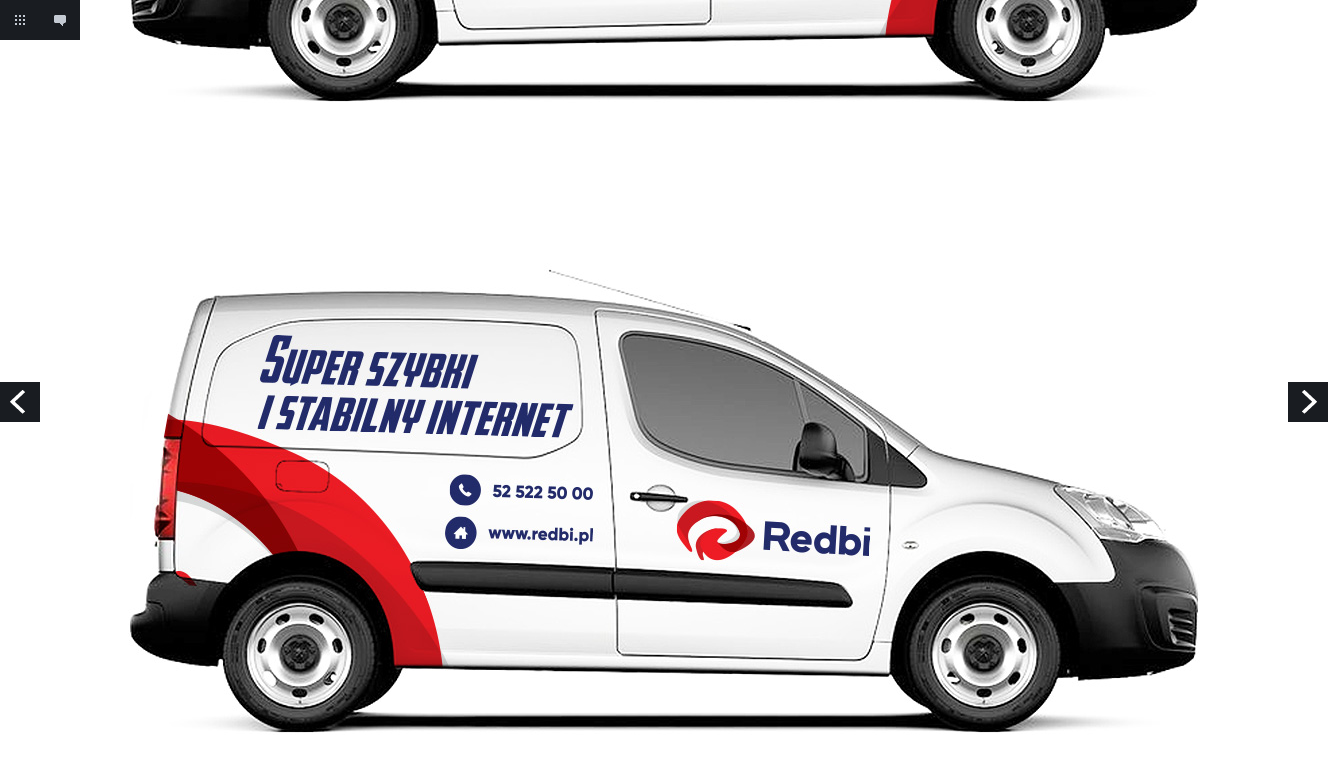 click on "Next" at bounding box center [1308, 402] 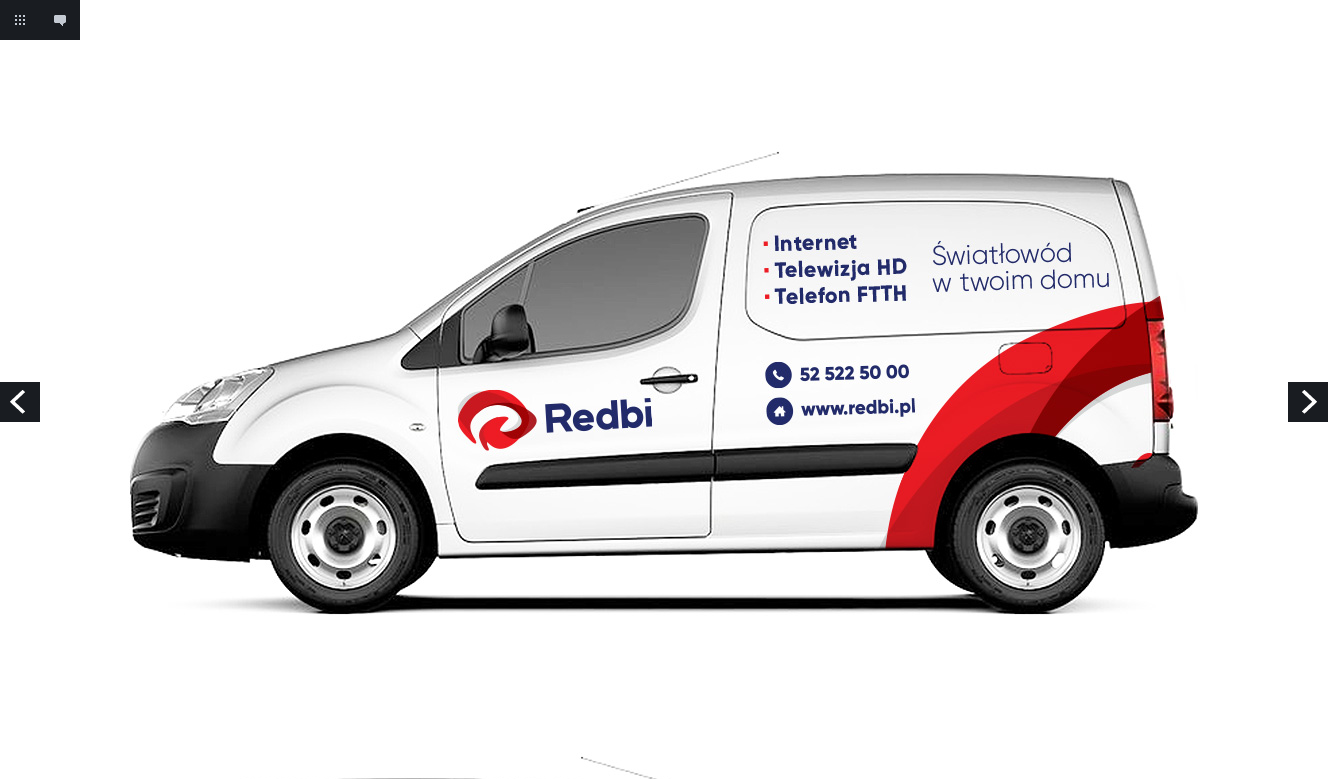 scroll, scrollTop: 0, scrollLeft: 0, axis: both 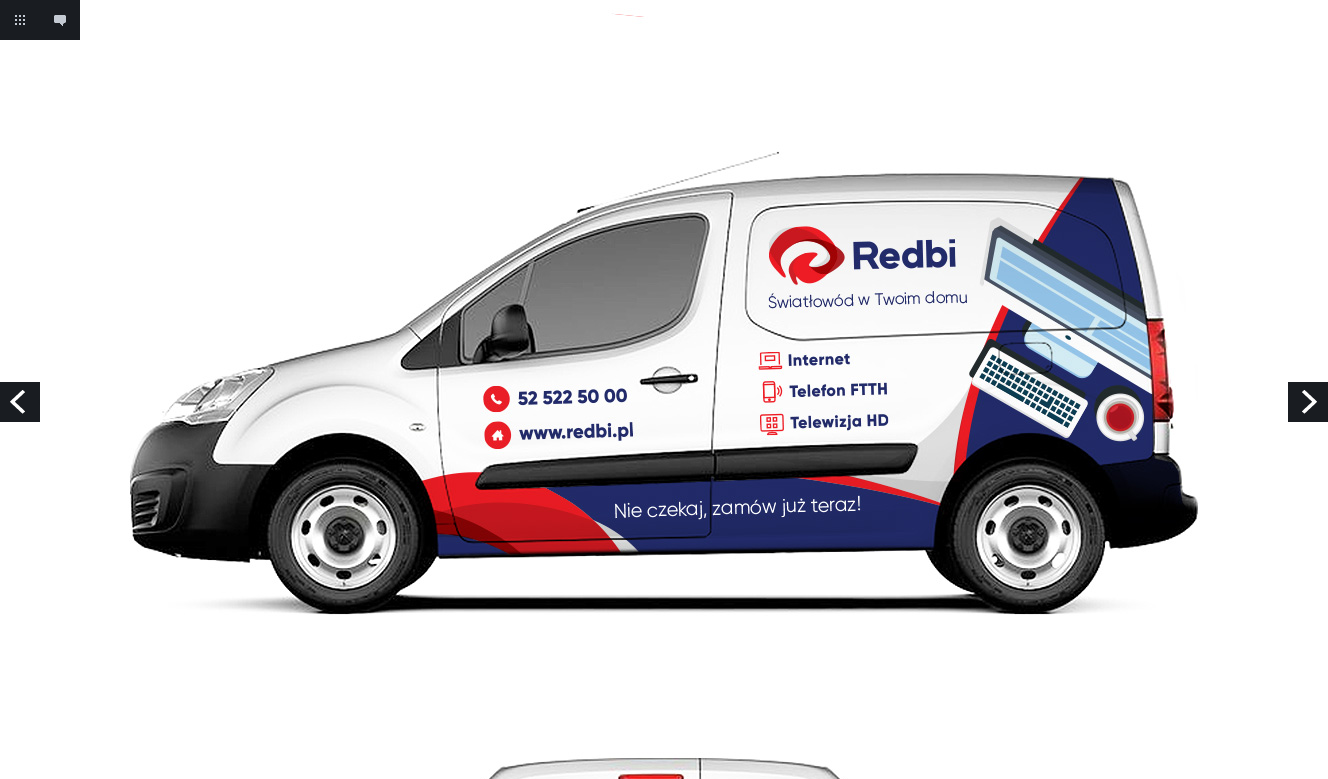 click on "Next" at bounding box center (1308, 402) 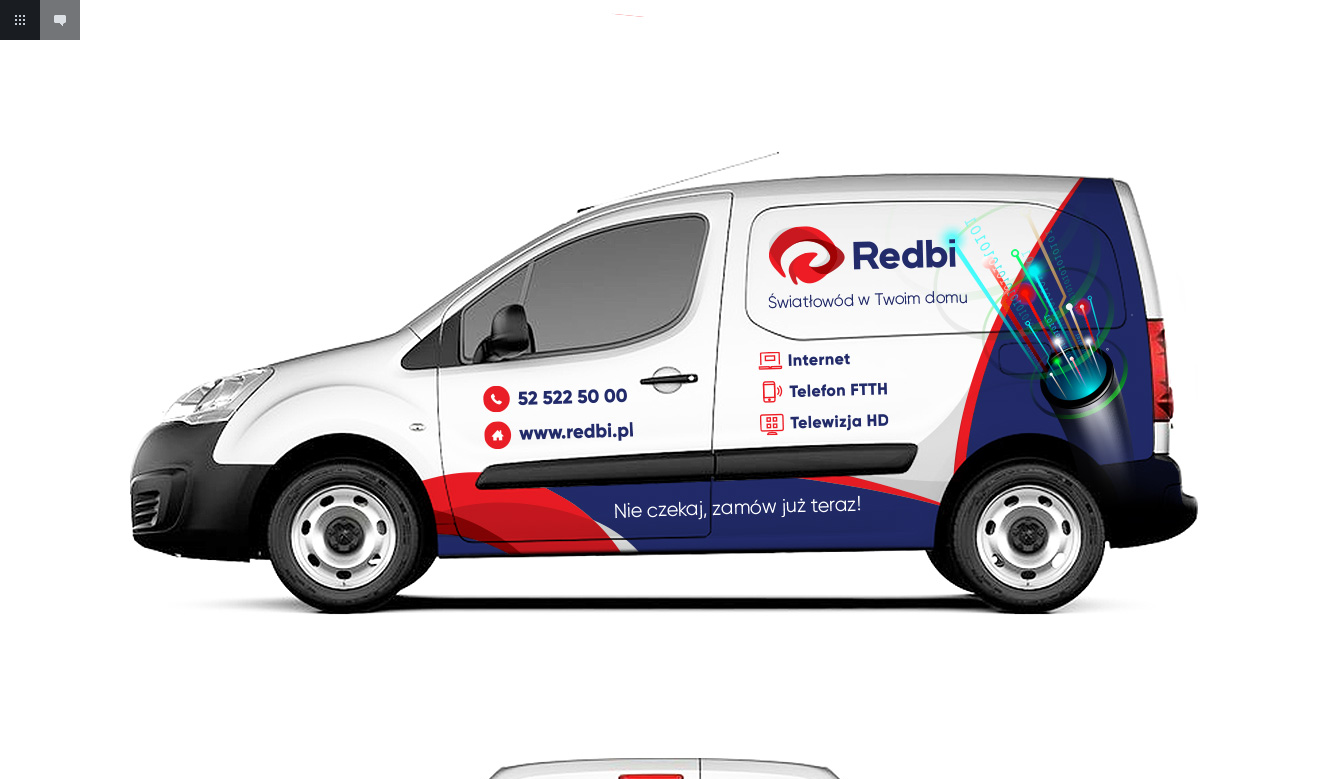 scroll, scrollTop: 0, scrollLeft: 0, axis: both 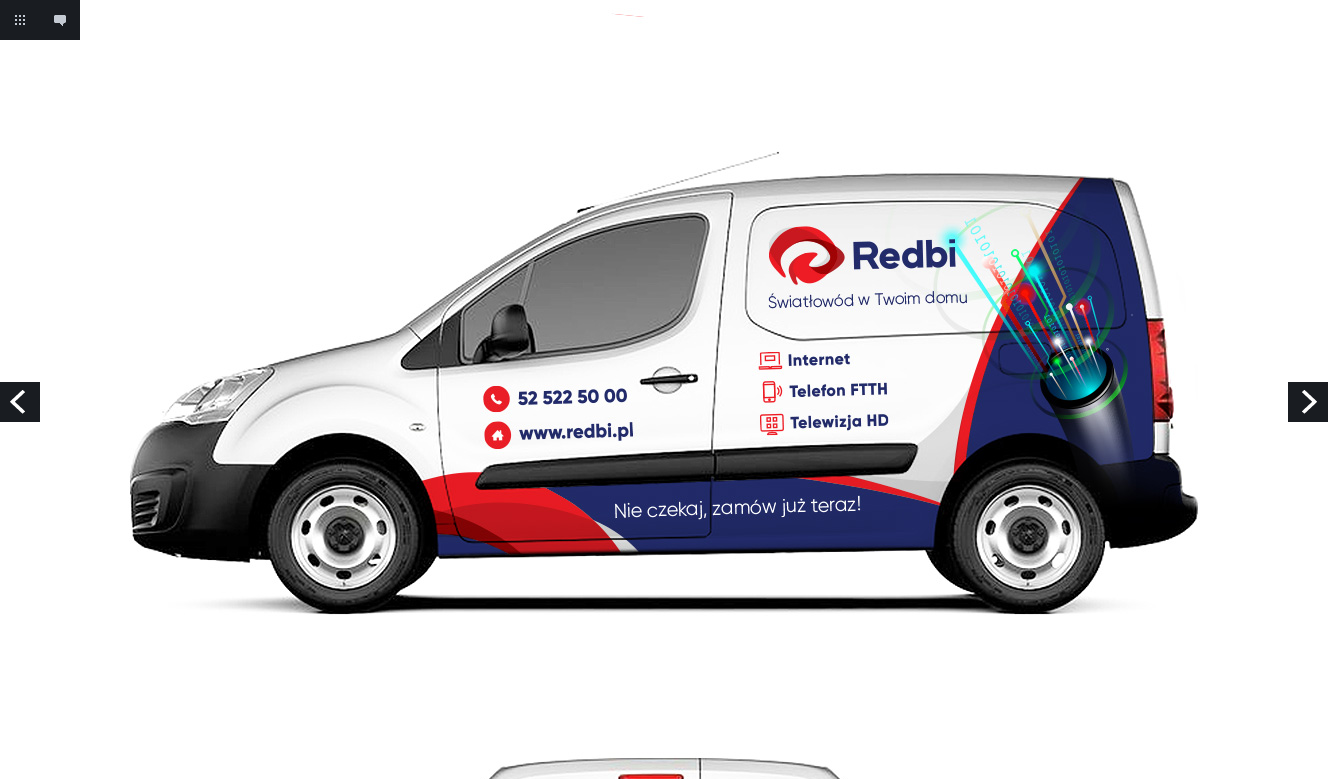 click on "Previous" at bounding box center [20, 402] 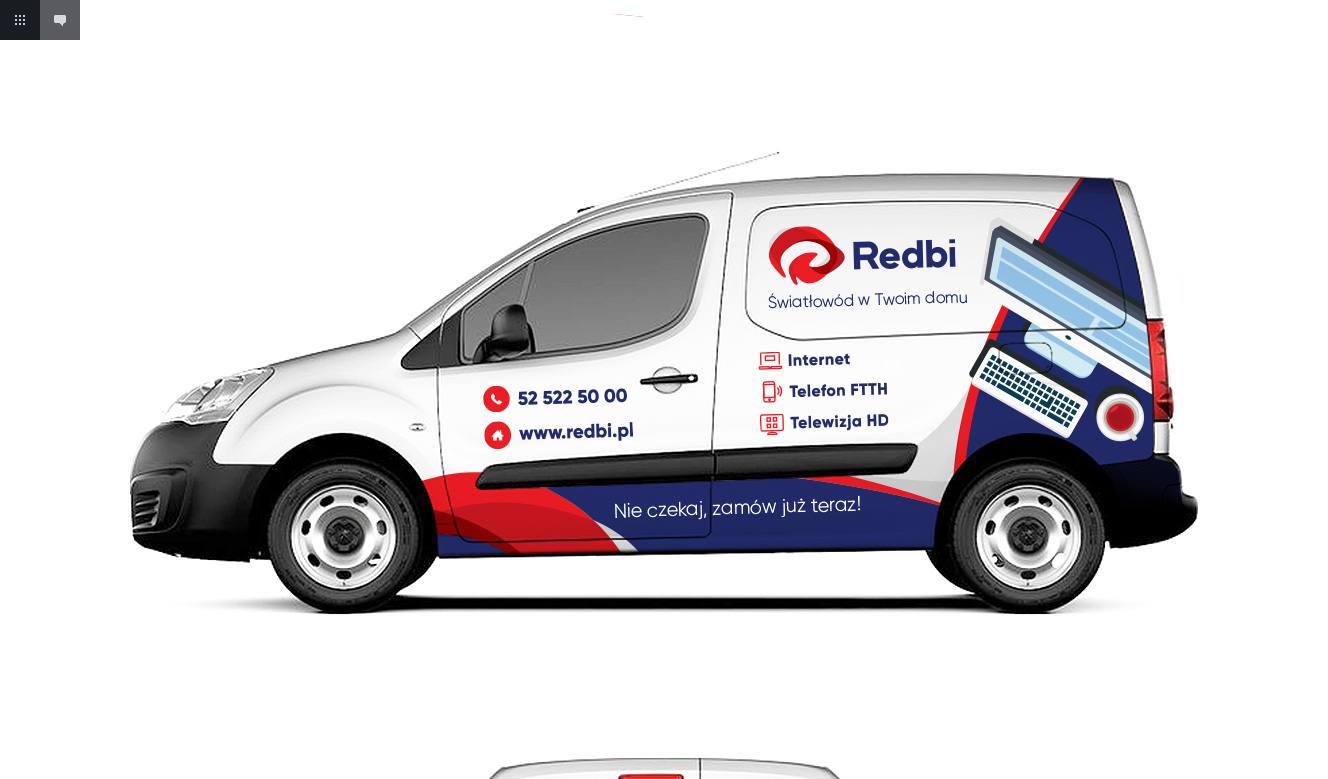 scroll, scrollTop: 11, scrollLeft: 0, axis: vertical 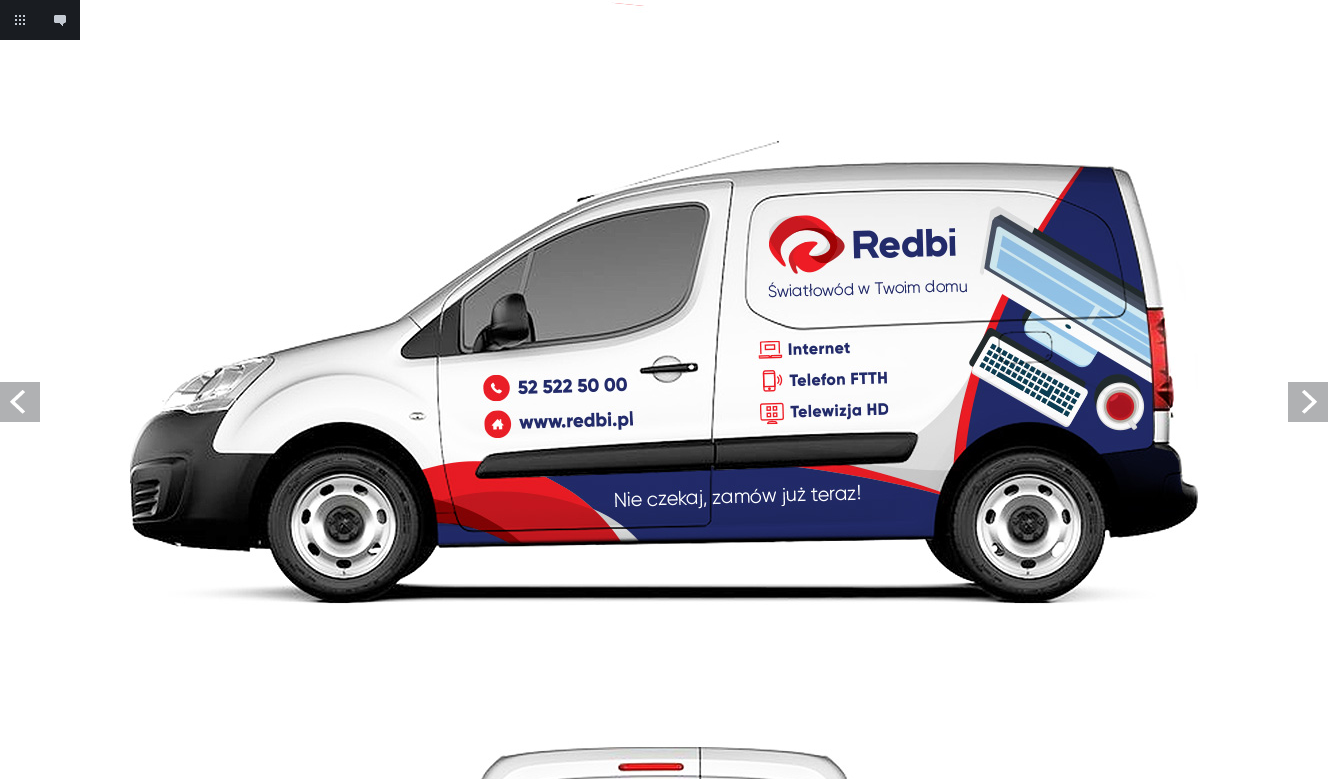 click on "Add annotation
Cancel
Return to project
Add annotation
Next Previous" at bounding box center (1328, -11) 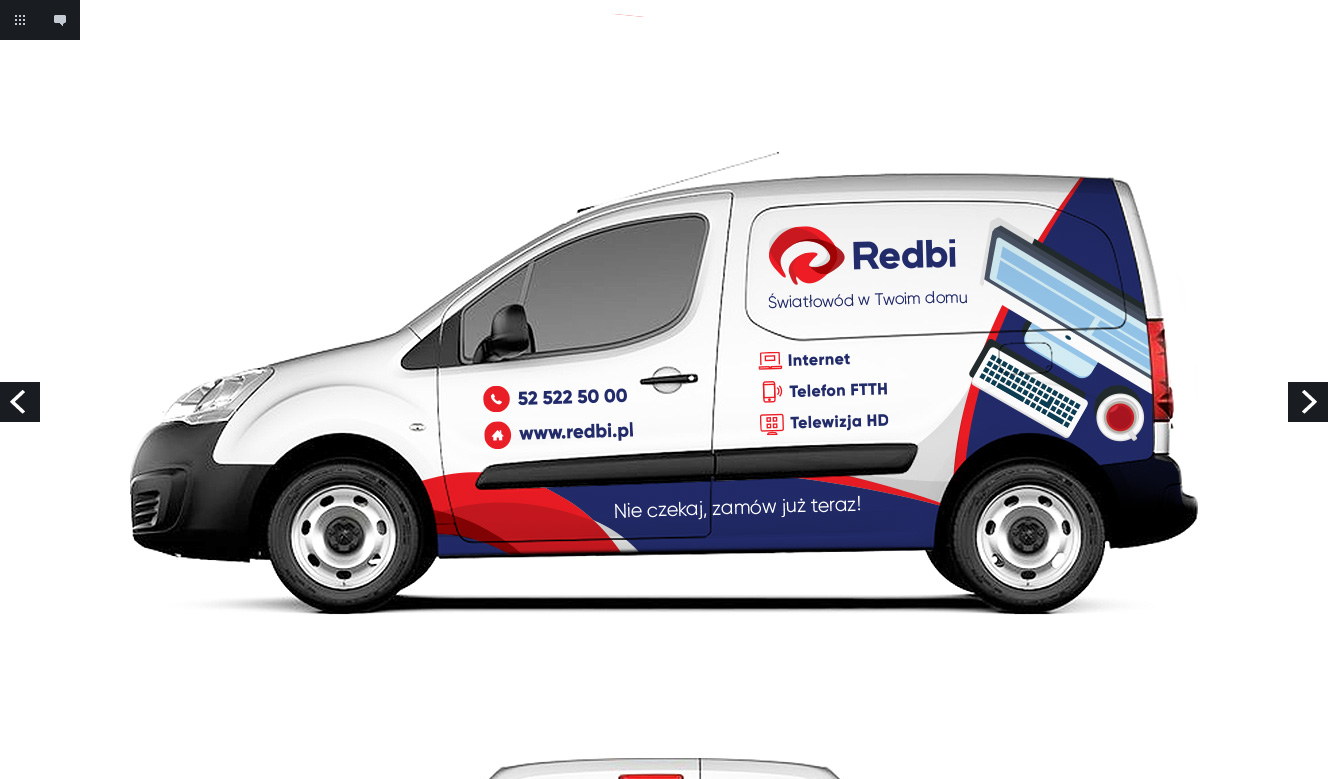 scroll, scrollTop: 5, scrollLeft: 0, axis: vertical 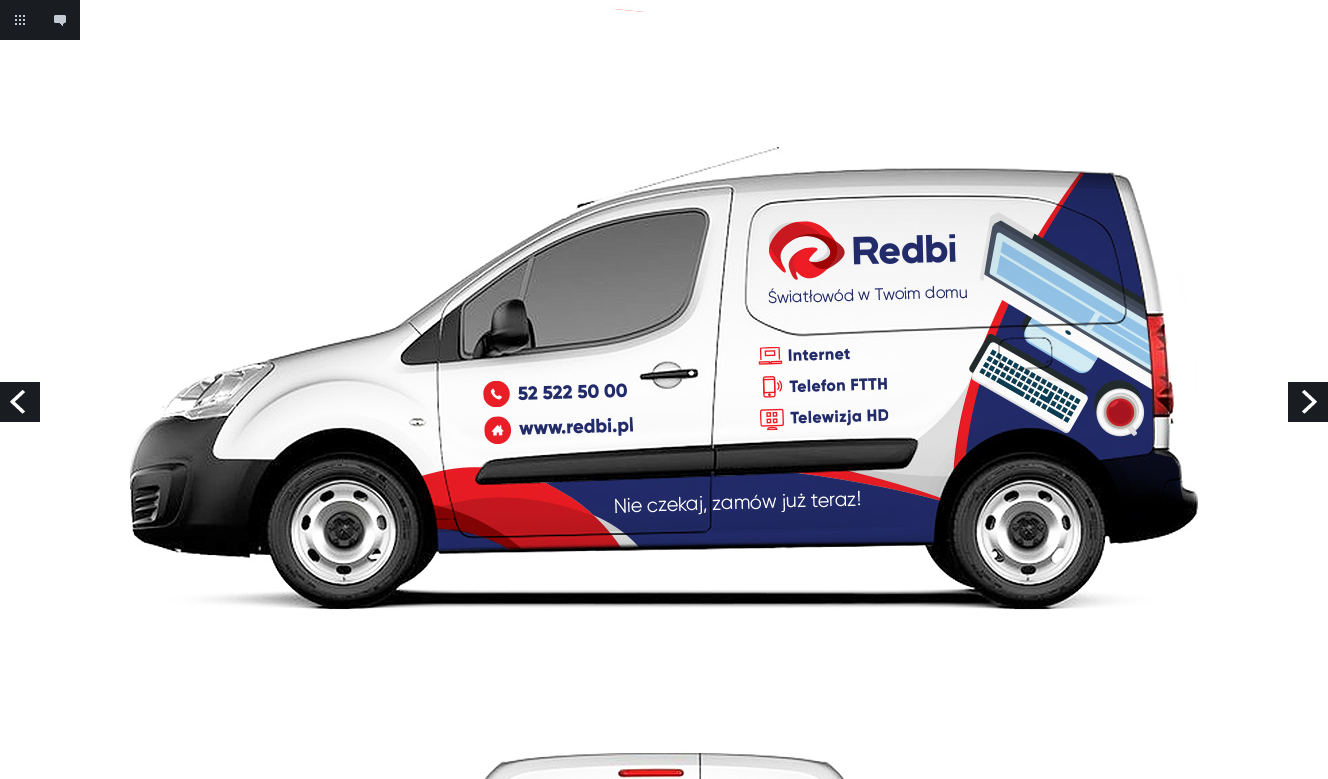 click on "Previous" at bounding box center (20, 402) 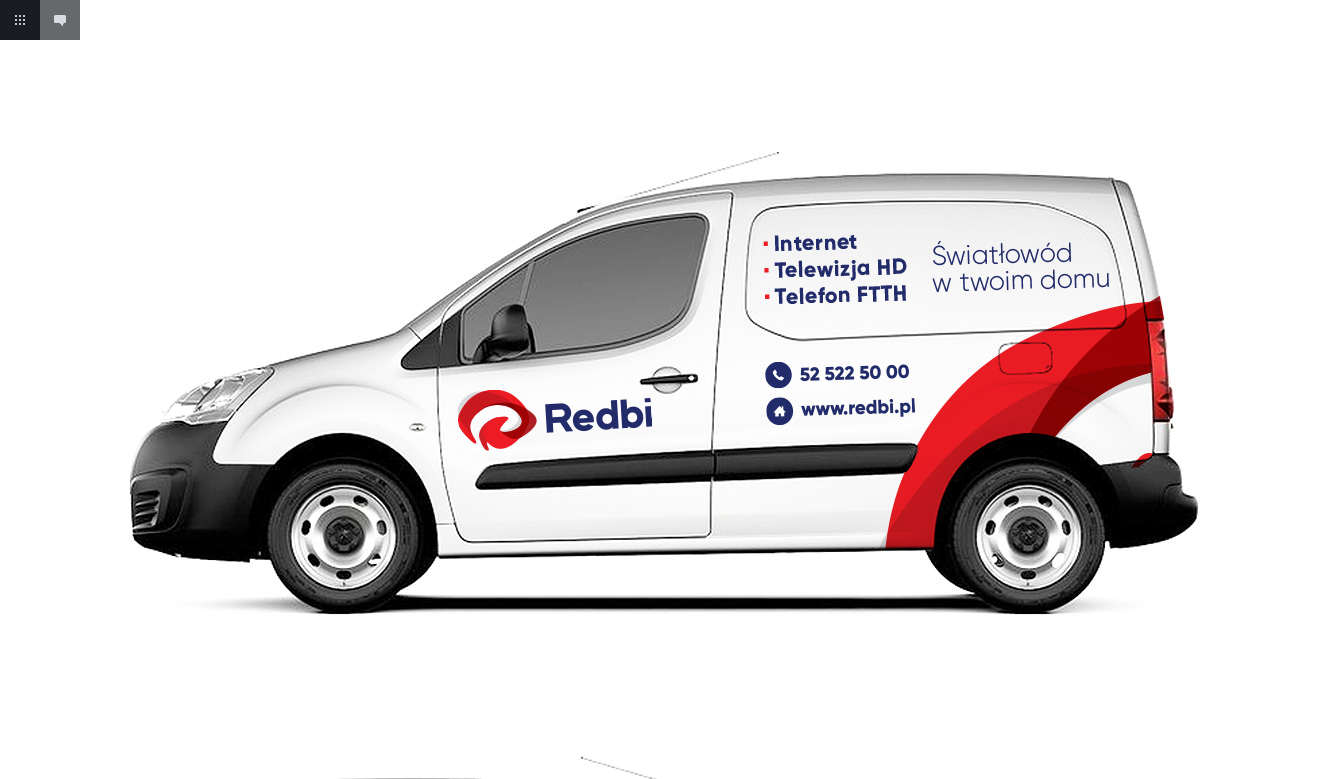 scroll, scrollTop: 0, scrollLeft: 0, axis: both 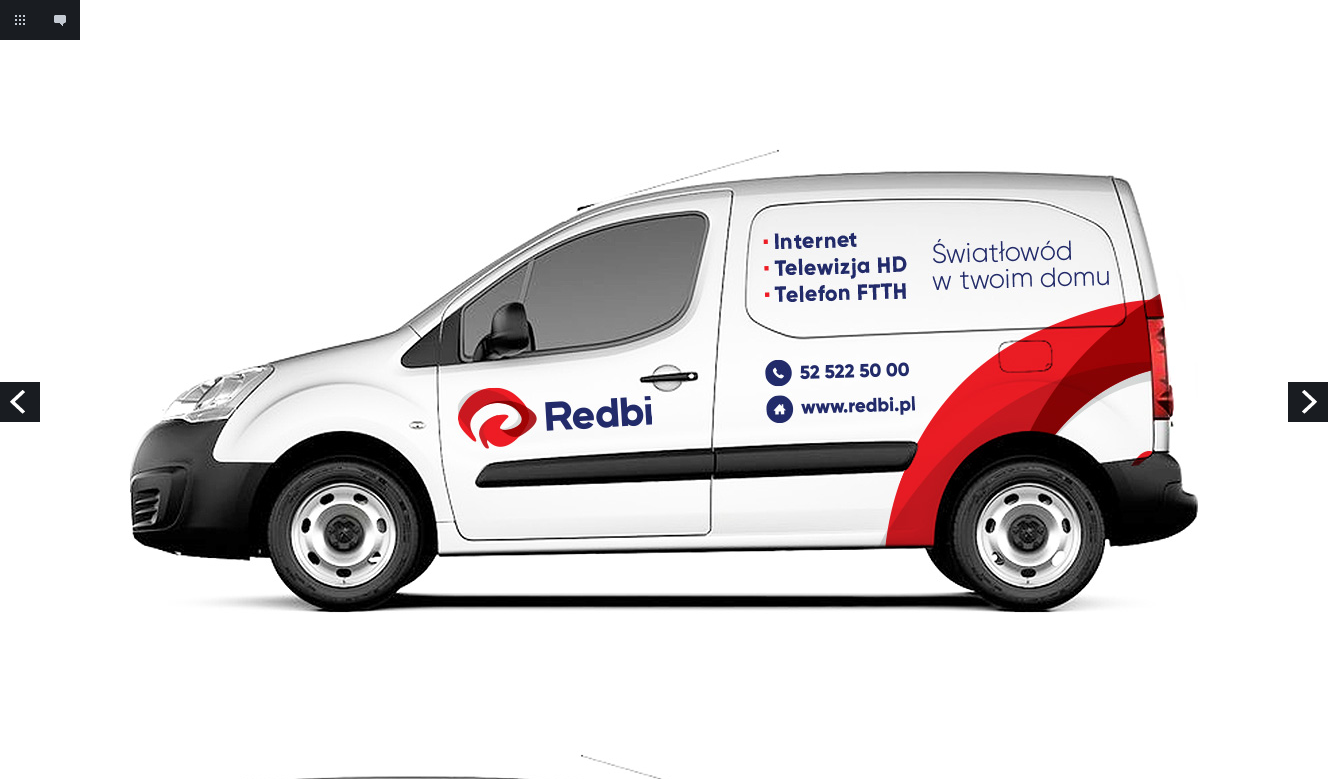 click on "Previous" at bounding box center [20, 402] 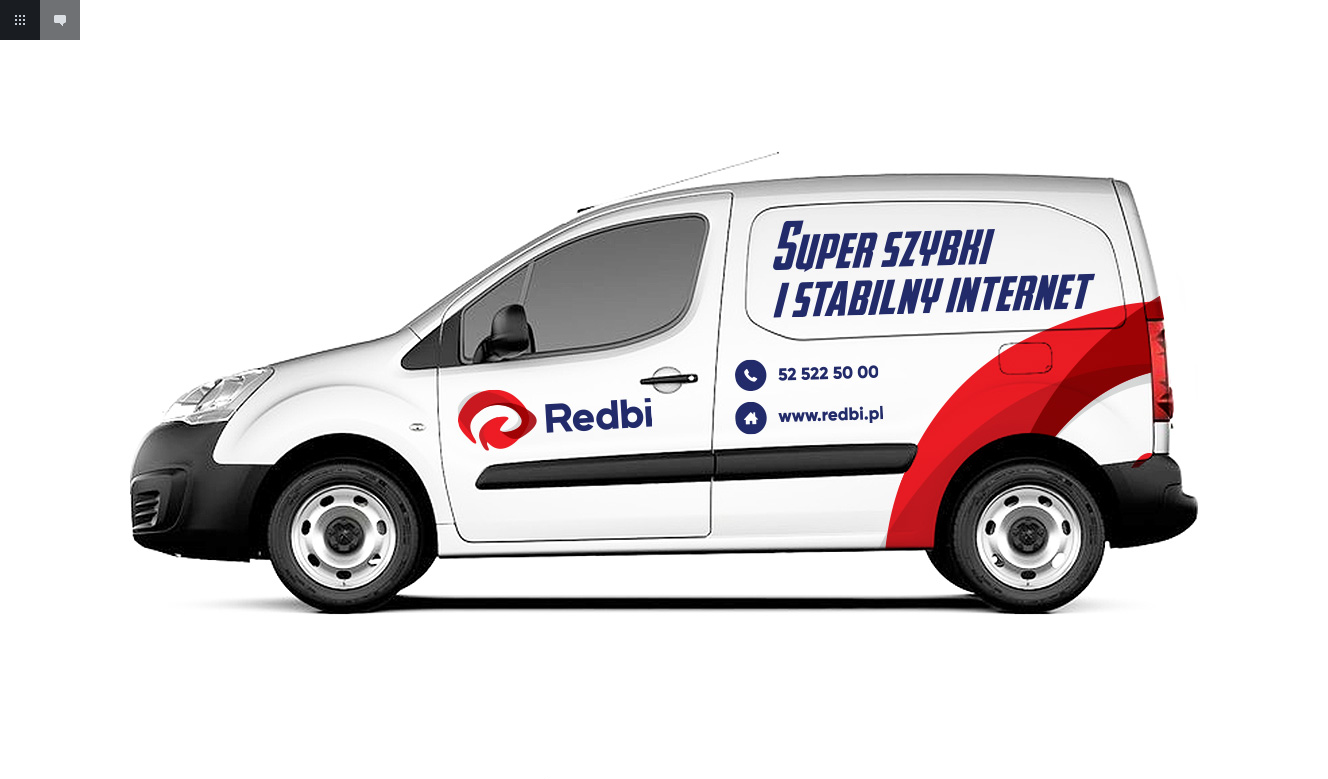 scroll, scrollTop: 0, scrollLeft: 0, axis: both 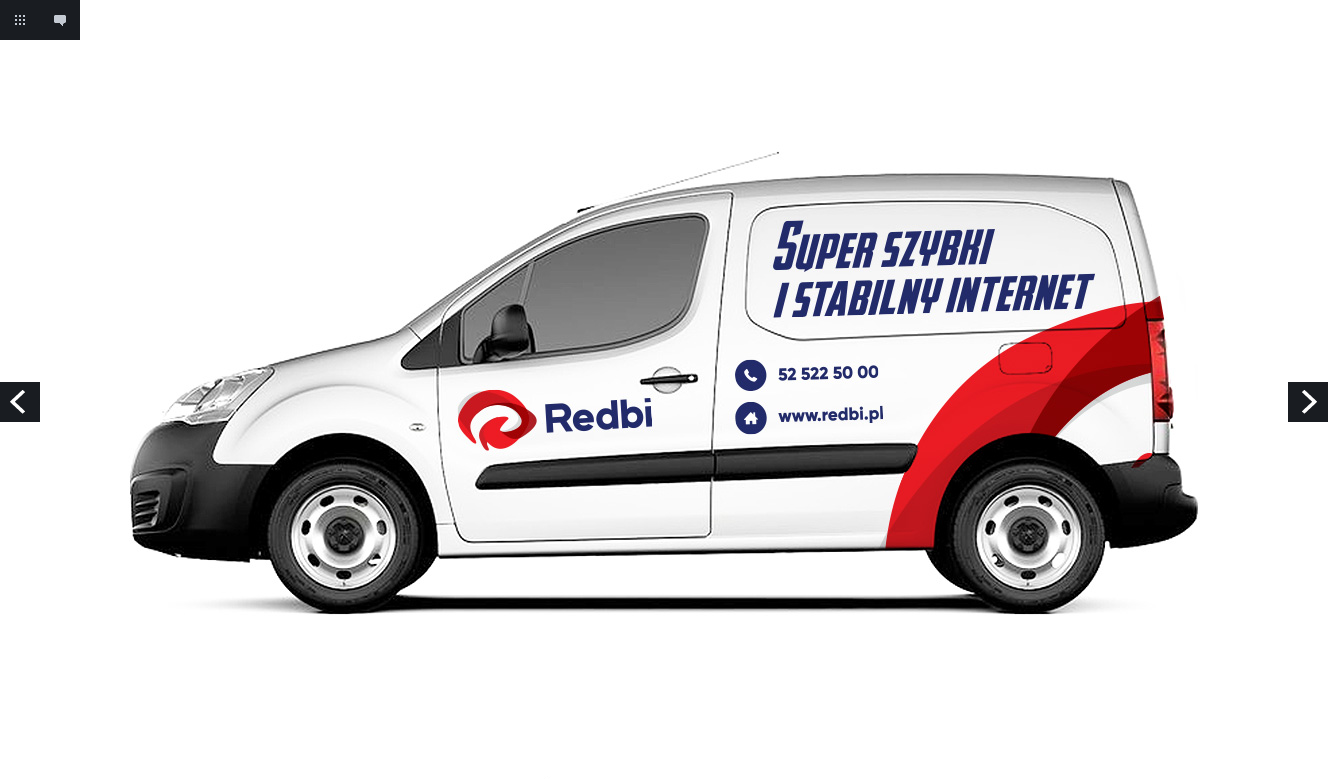 click on "Previous" at bounding box center [20, 402] 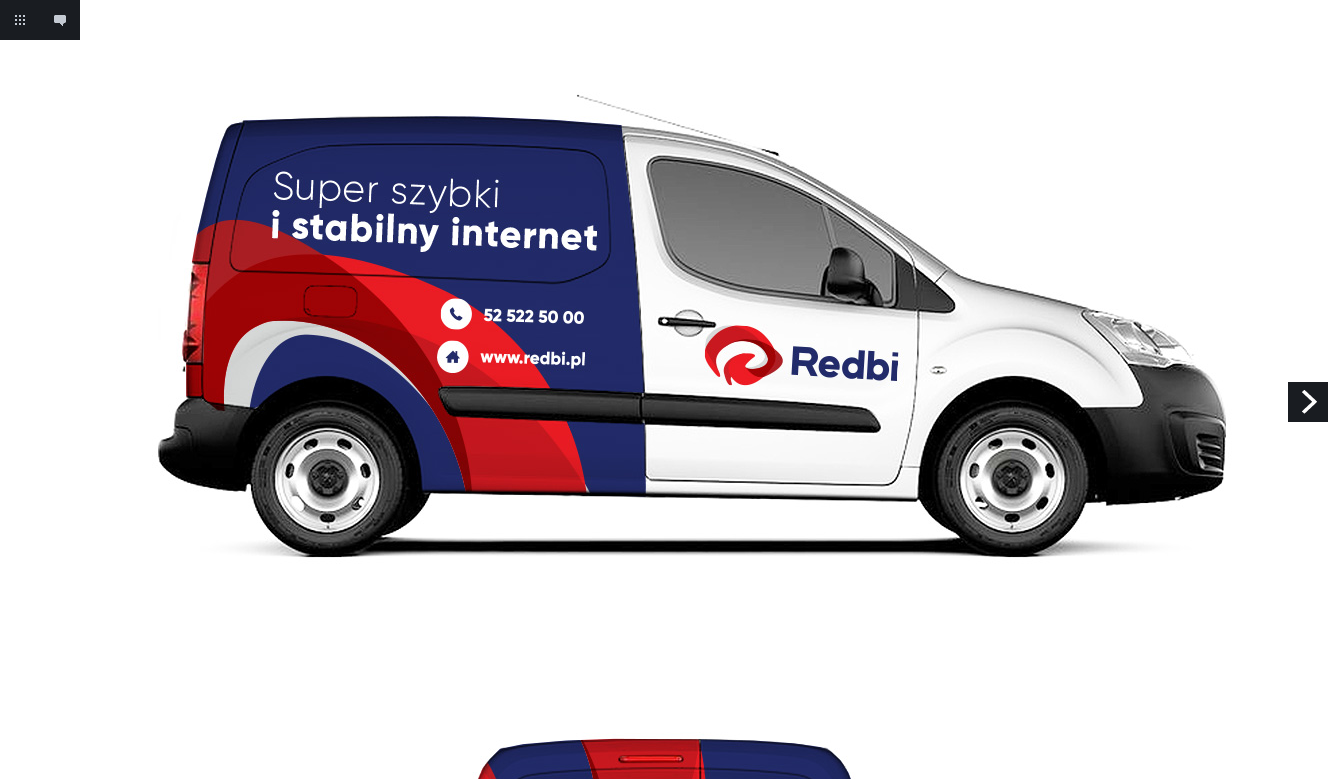scroll, scrollTop: 647, scrollLeft: 0, axis: vertical 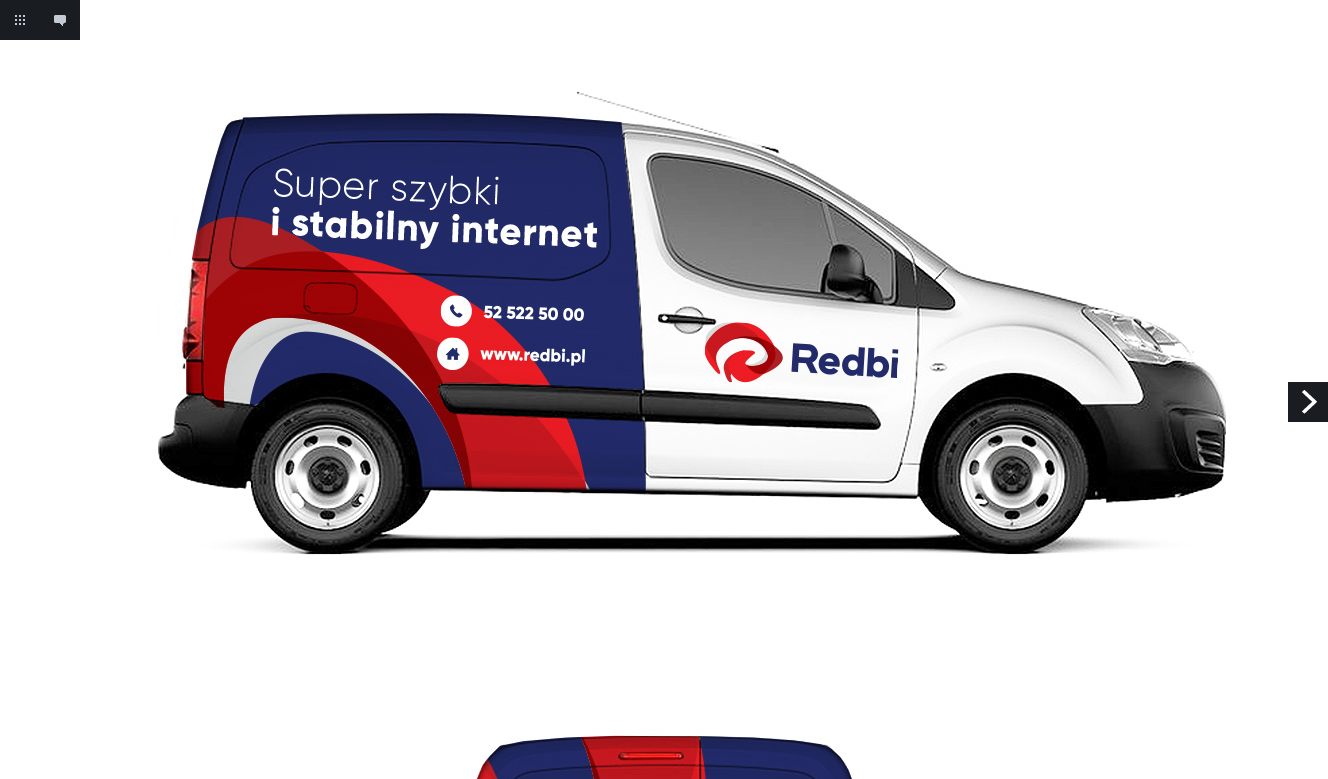 click on "Next" at bounding box center [1308, 402] 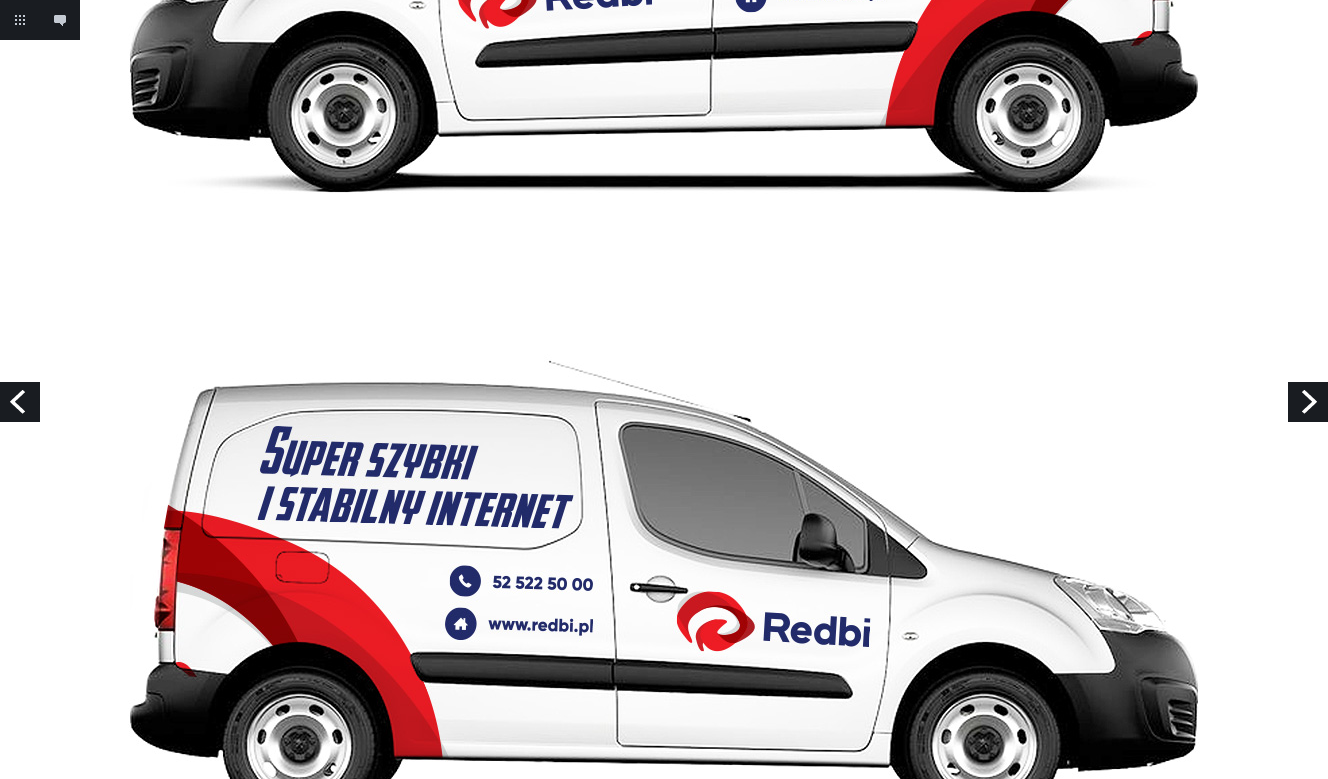 scroll, scrollTop: 439, scrollLeft: 0, axis: vertical 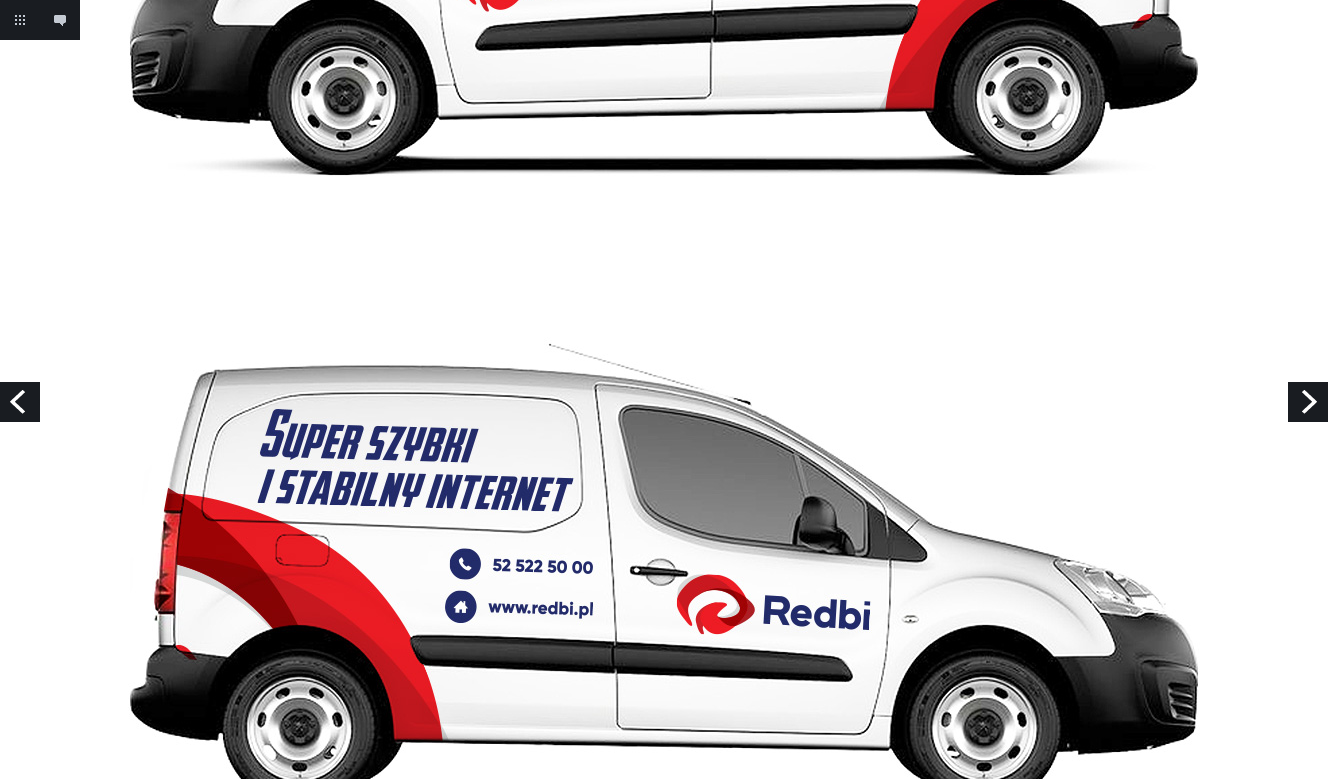 click on "Previous" at bounding box center [20, 402] 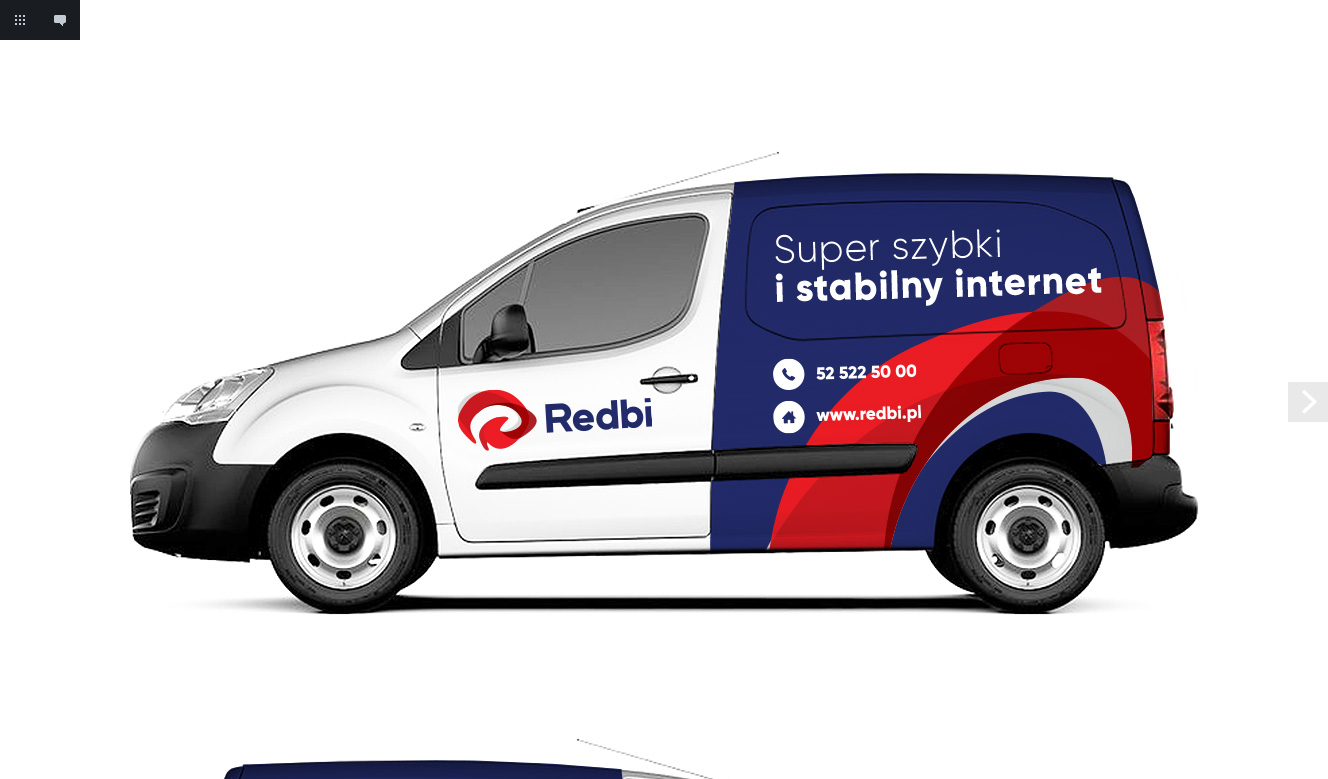 scroll, scrollTop: 0, scrollLeft: 0, axis: both 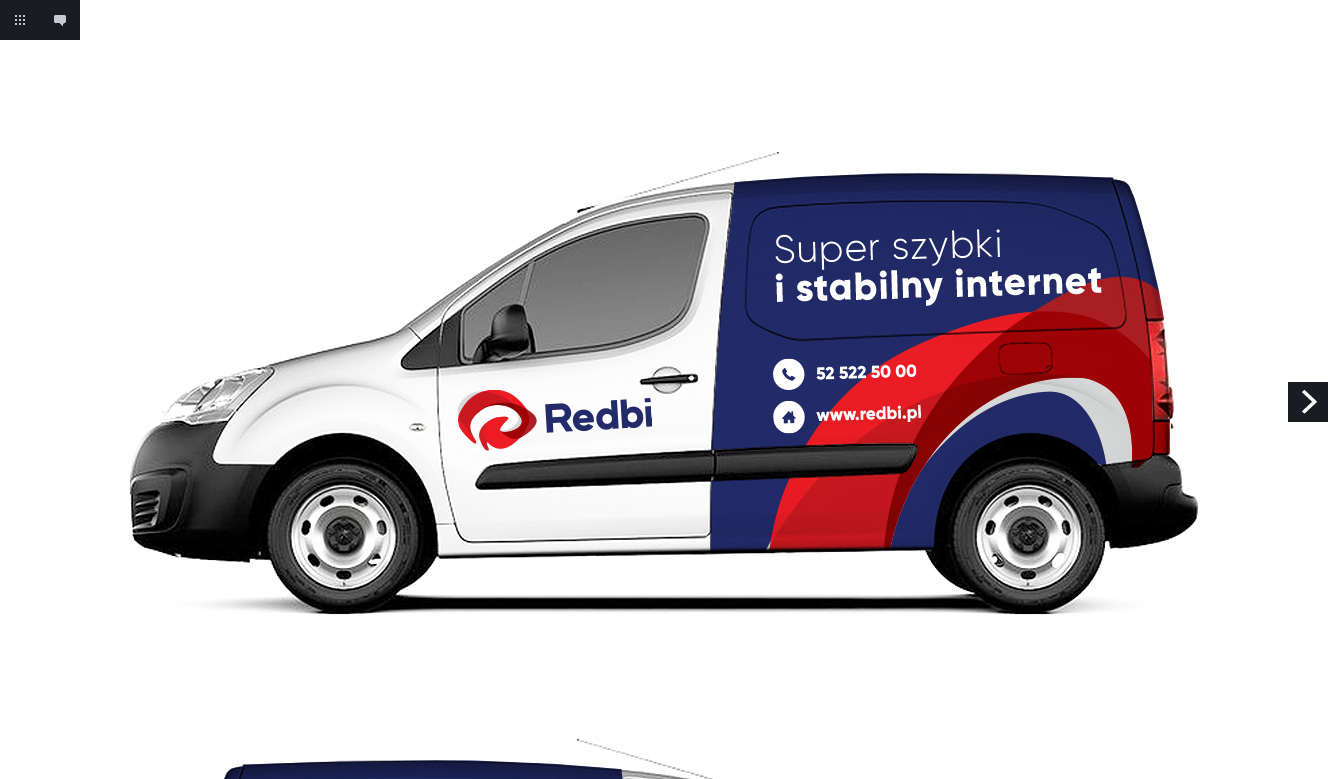 click on "Next" at bounding box center (1308, 402) 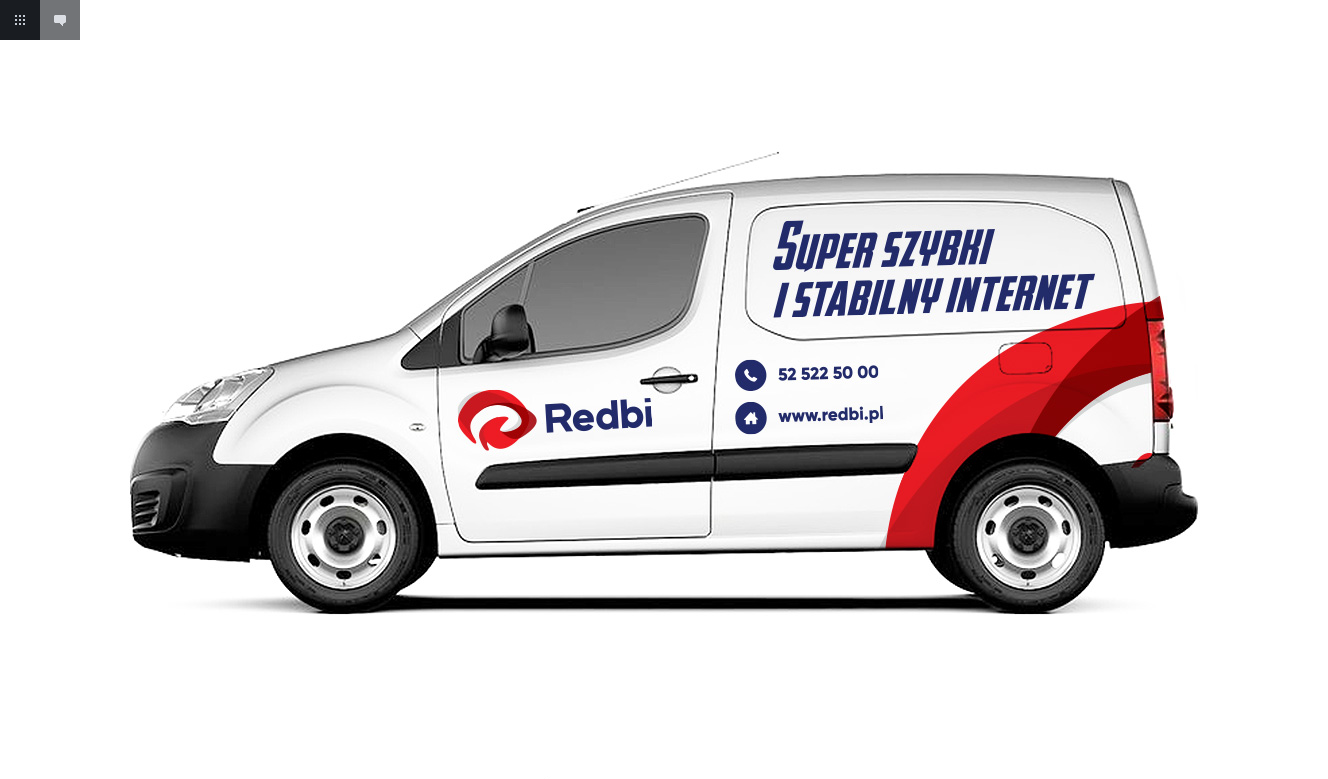 scroll, scrollTop: 0, scrollLeft: 0, axis: both 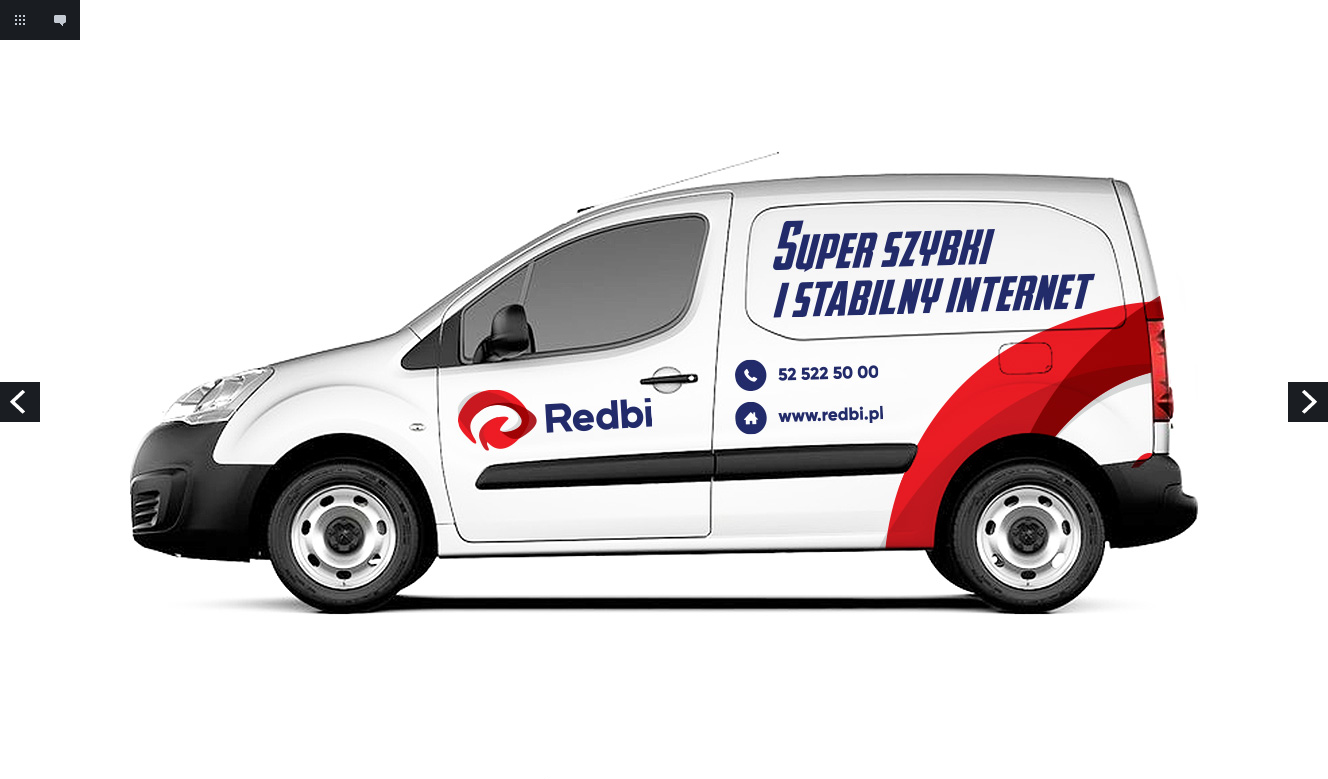 click on "Next" at bounding box center [1308, 402] 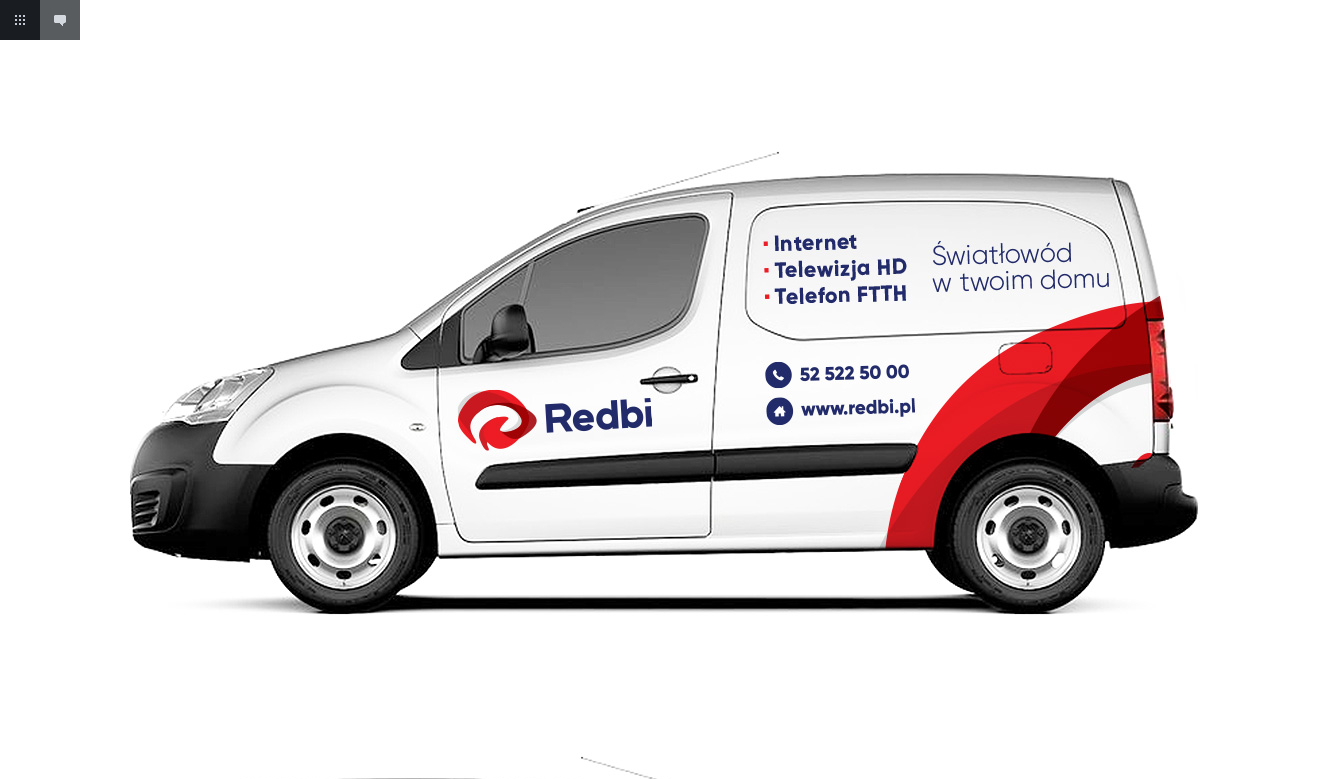 scroll, scrollTop: 0, scrollLeft: 0, axis: both 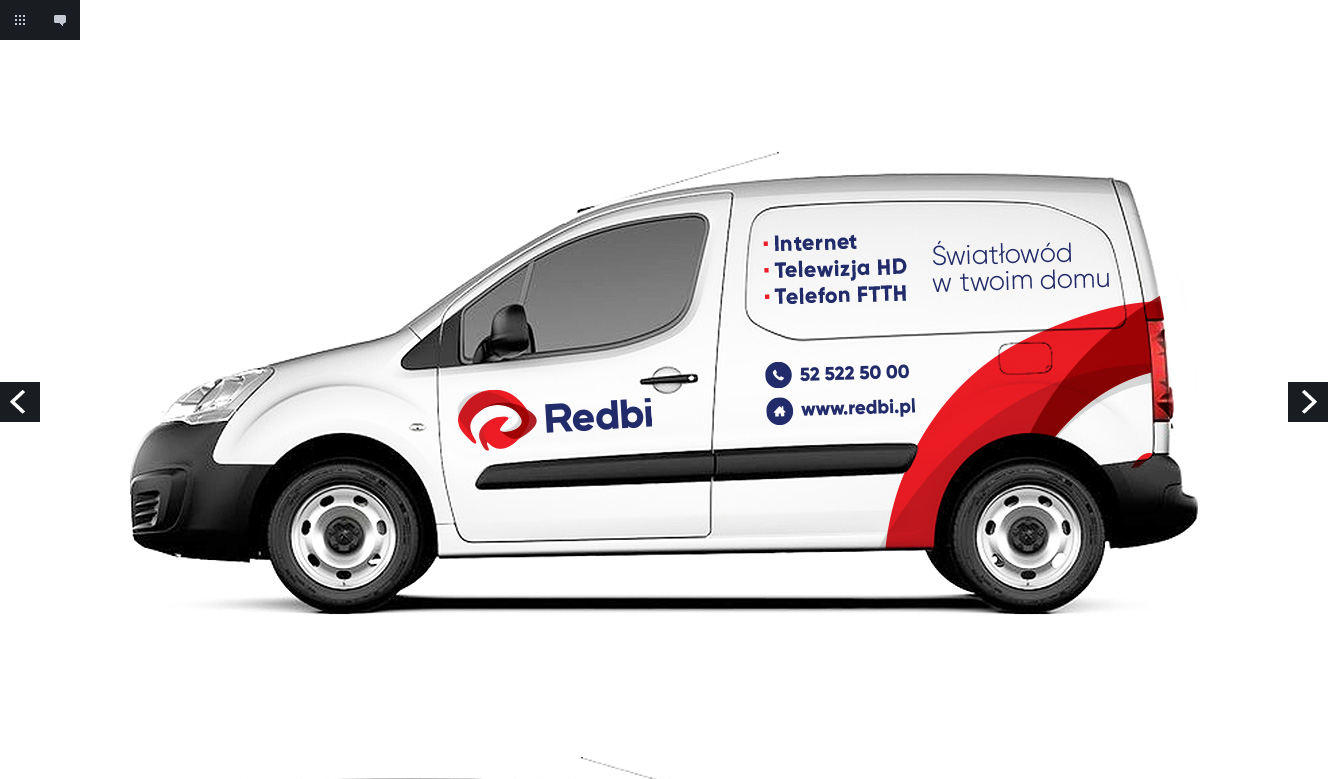 click on "Previous" at bounding box center (20, 402) 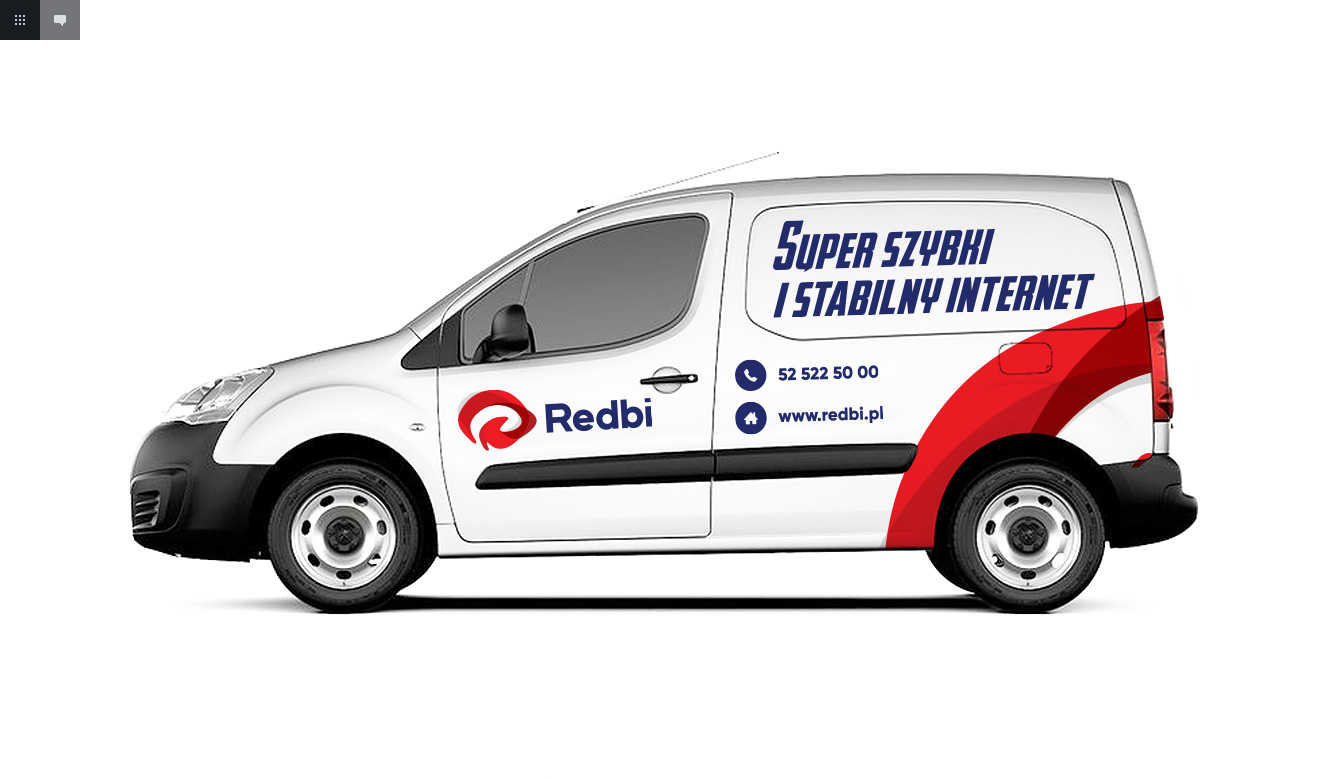 scroll, scrollTop: 0, scrollLeft: 0, axis: both 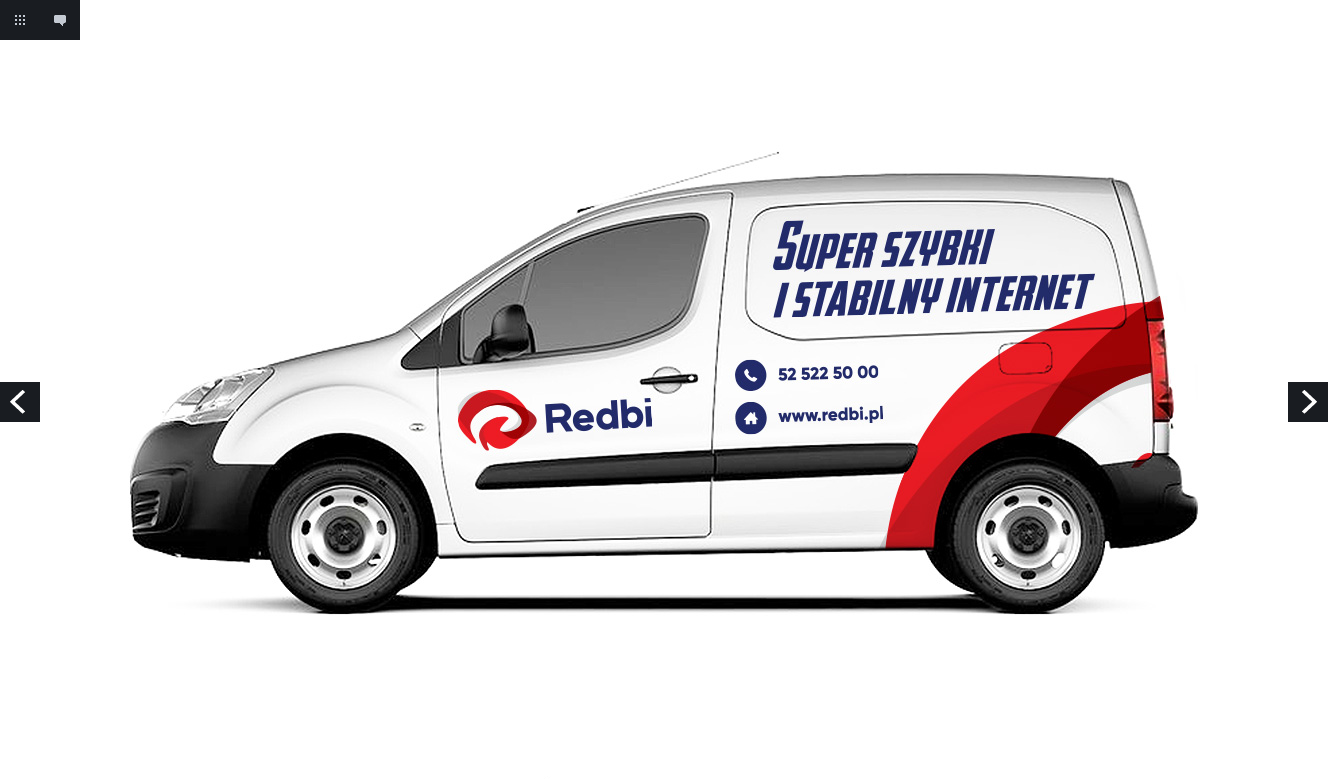 click on "Next" at bounding box center [1308, 402] 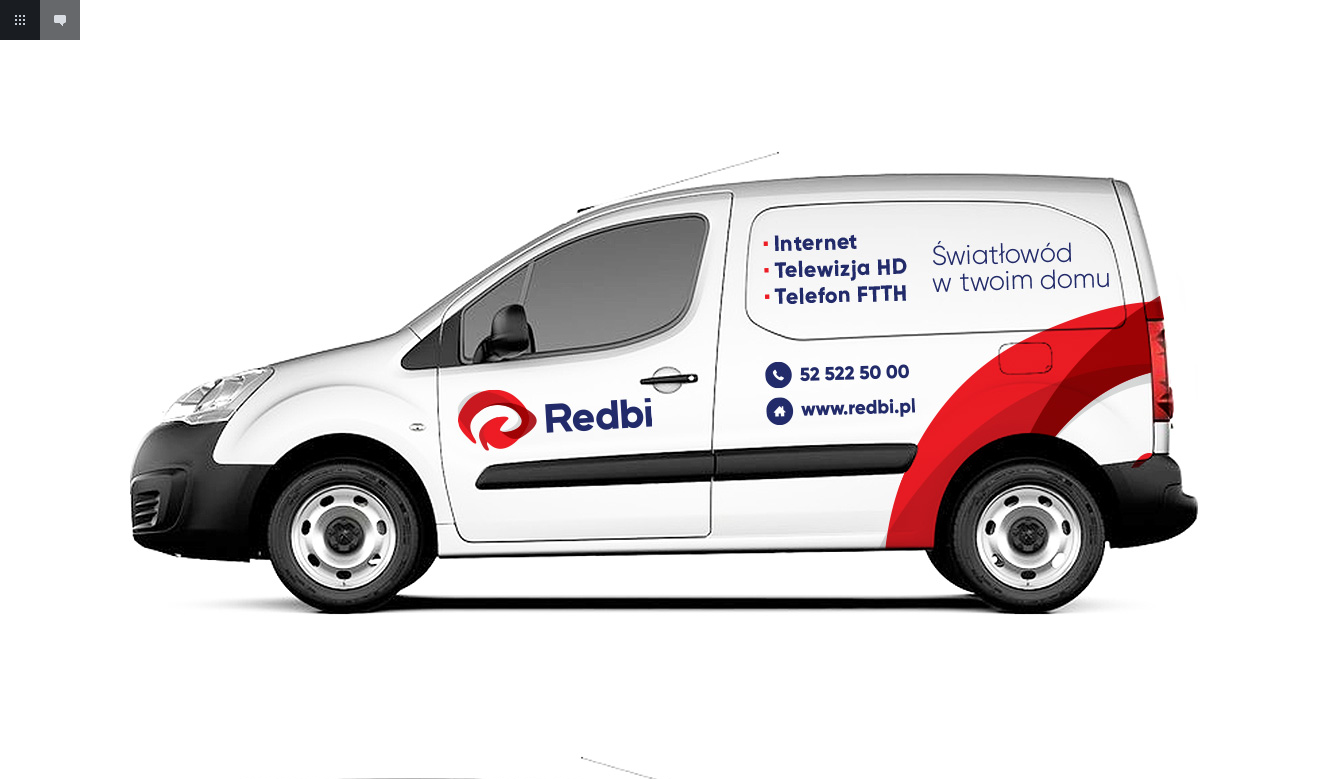 scroll, scrollTop: 0, scrollLeft: 0, axis: both 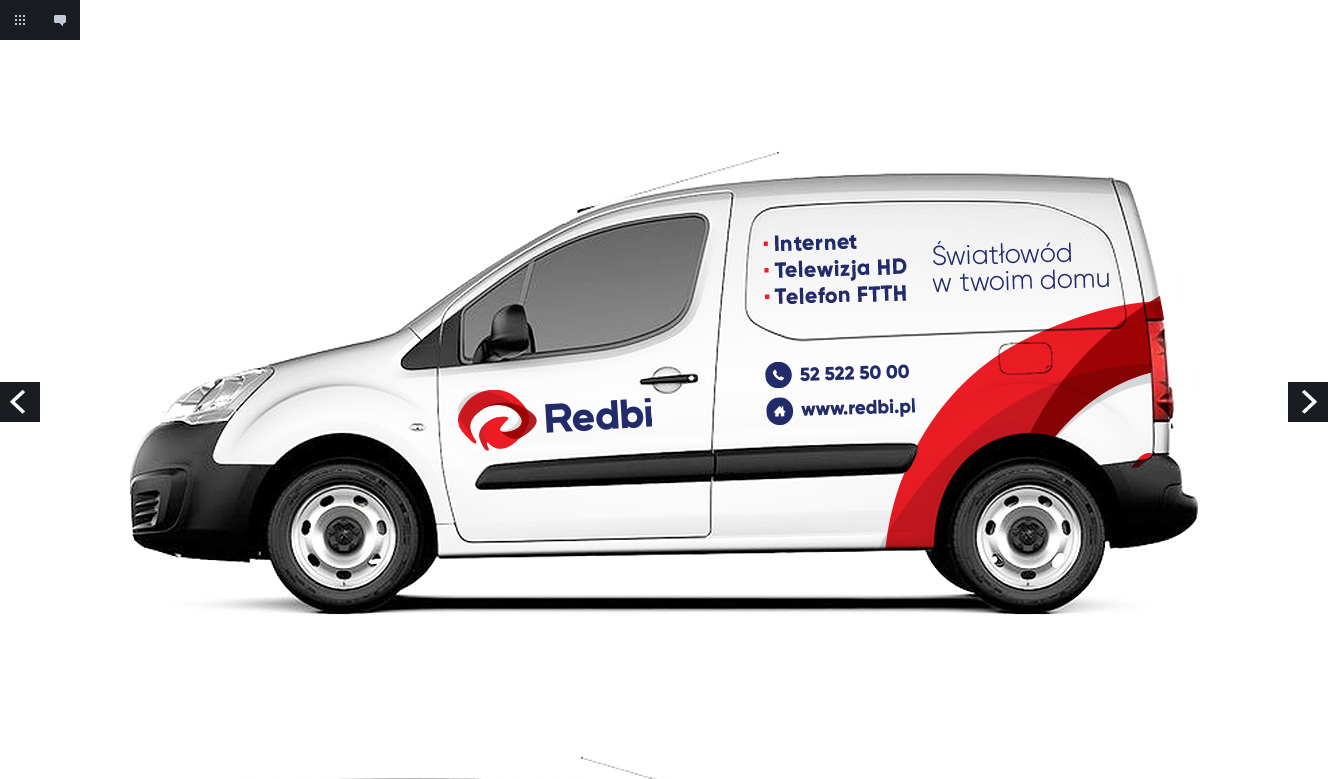 click on "Previous" at bounding box center [20, 402] 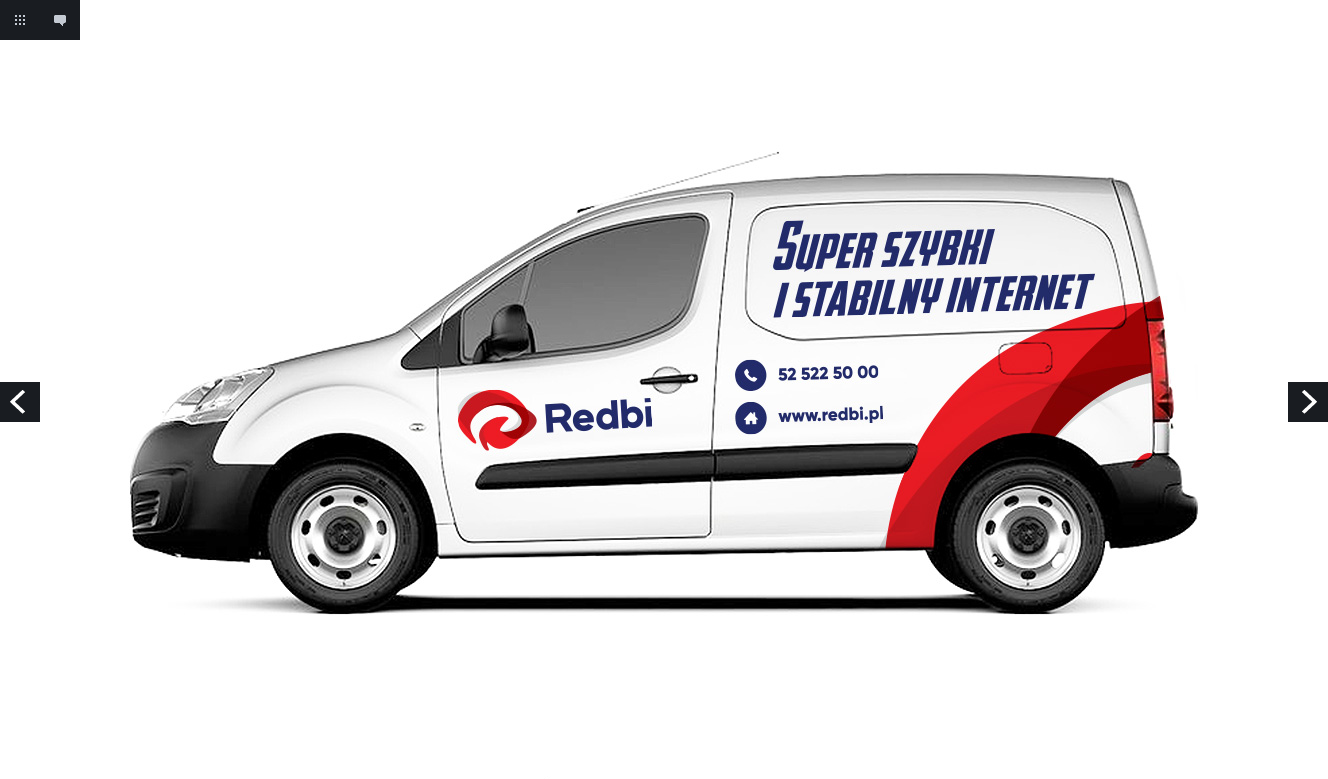 scroll, scrollTop: 0, scrollLeft: 0, axis: both 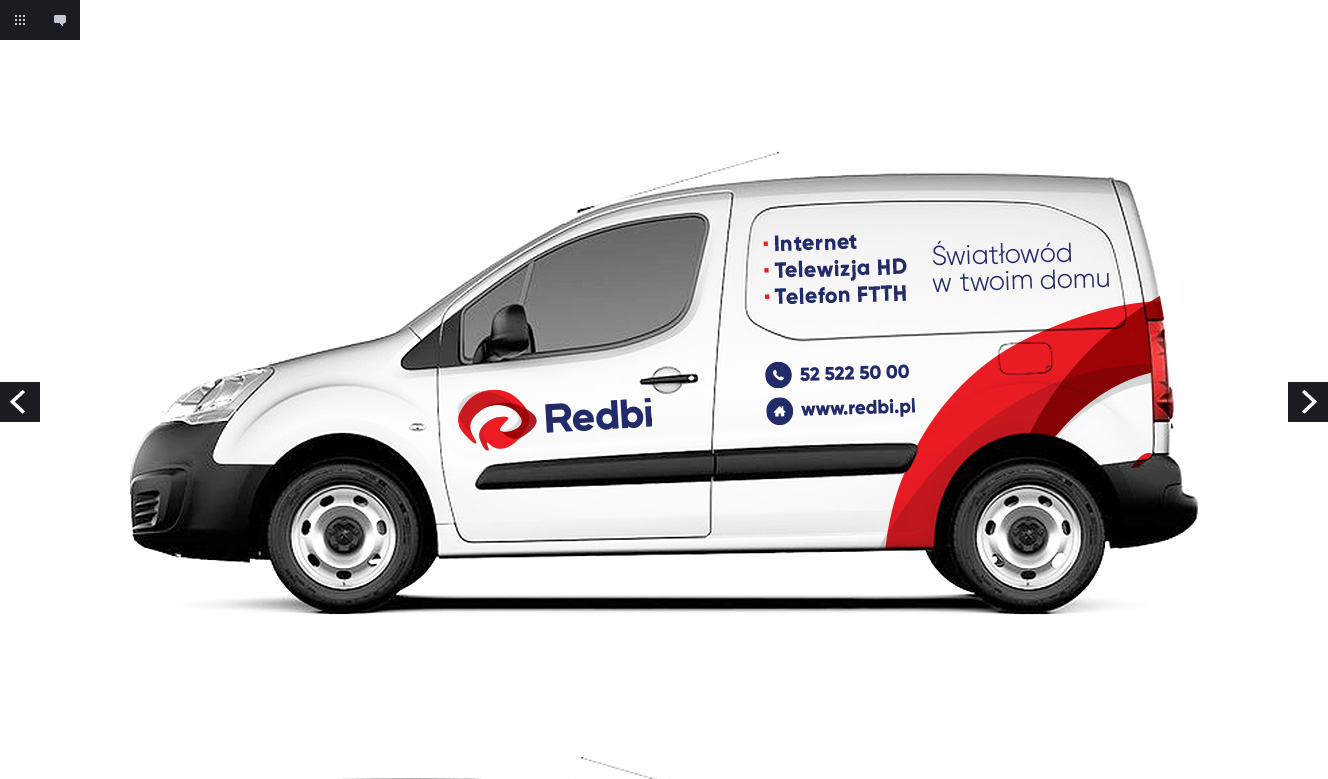 click on "Previous" at bounding box center (20, 402) 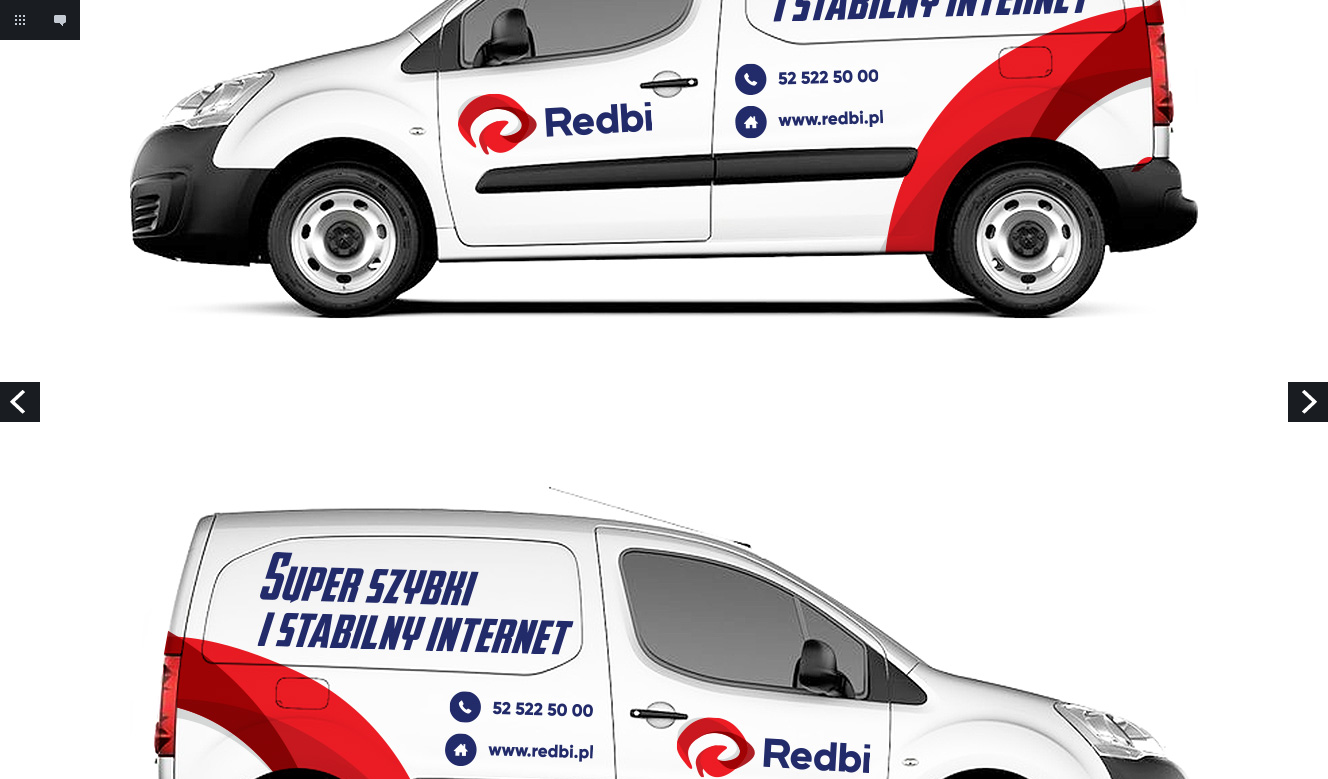 scroll, scrollTop: 387, scrollLeft: 0, axis: vertical 